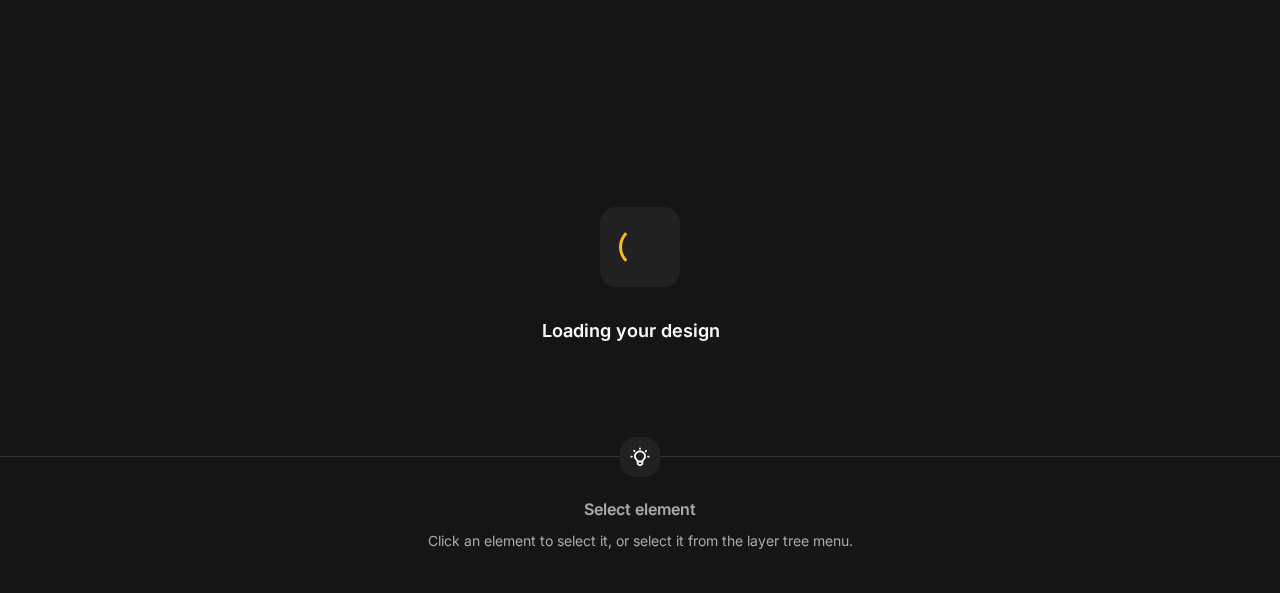 scroll, scrollTop: 0, scrollLeft: 0, axis: both 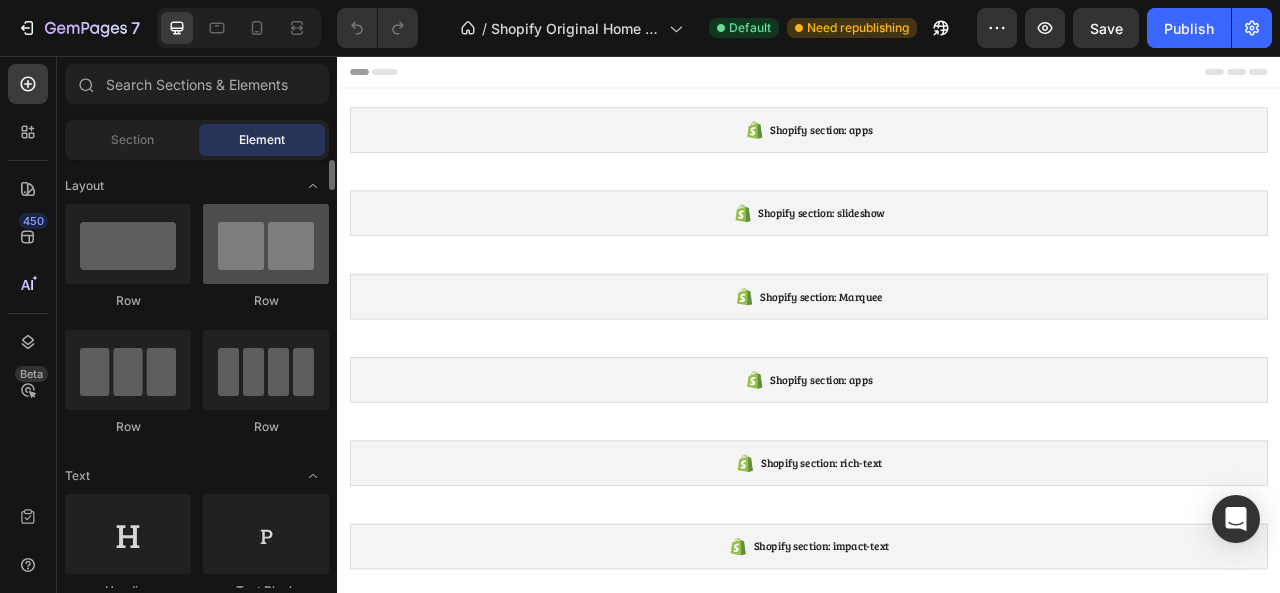 click at bounding box center (266, 244) 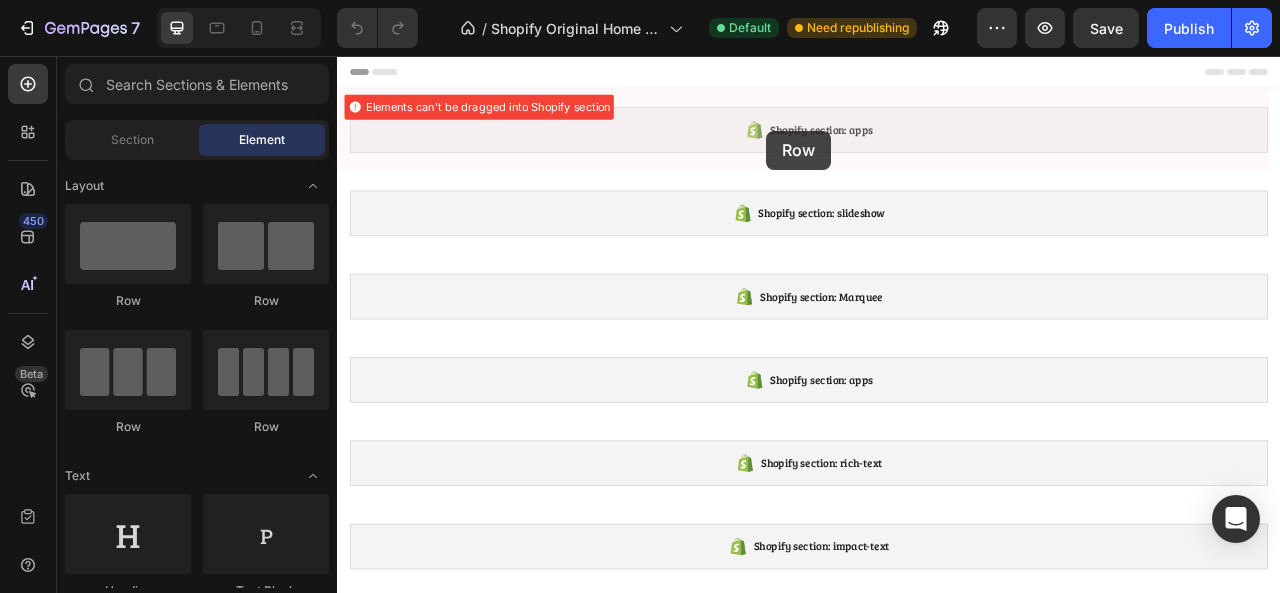 drag, startPoint x: 585, startPoint y: 318, endPoint x: 883, endPoint y: 151, distance: 341.60358 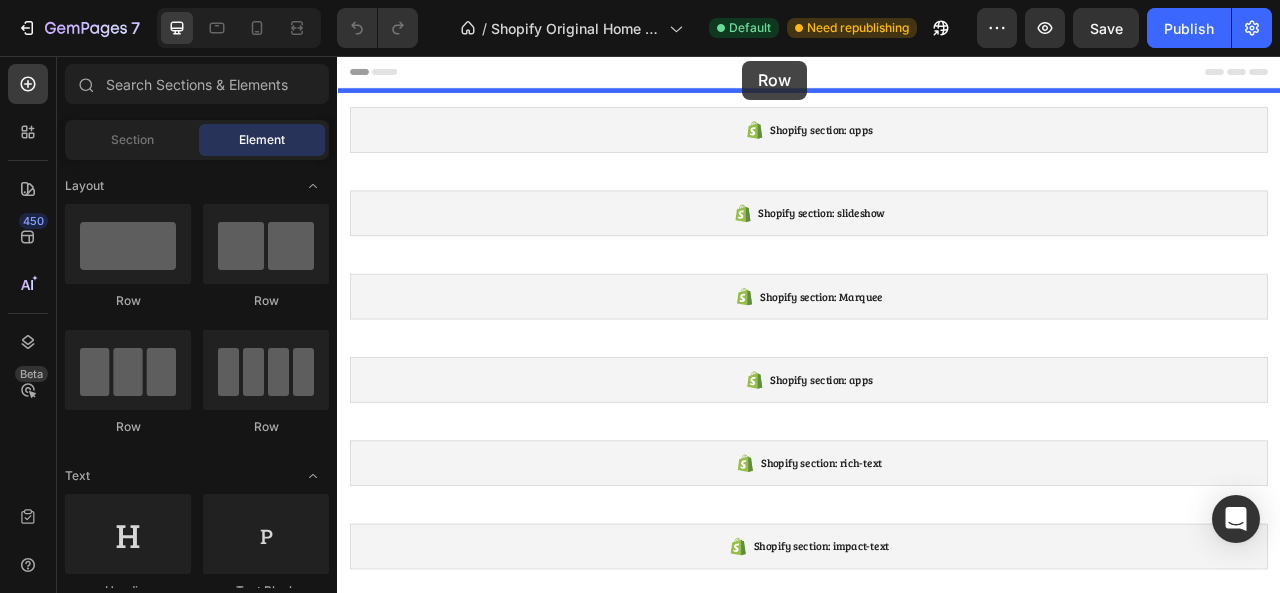 drag, startPoint x: 589, startPoint y: 317, endPoint x: 852, endPoint y: 62, distance: 366.32498 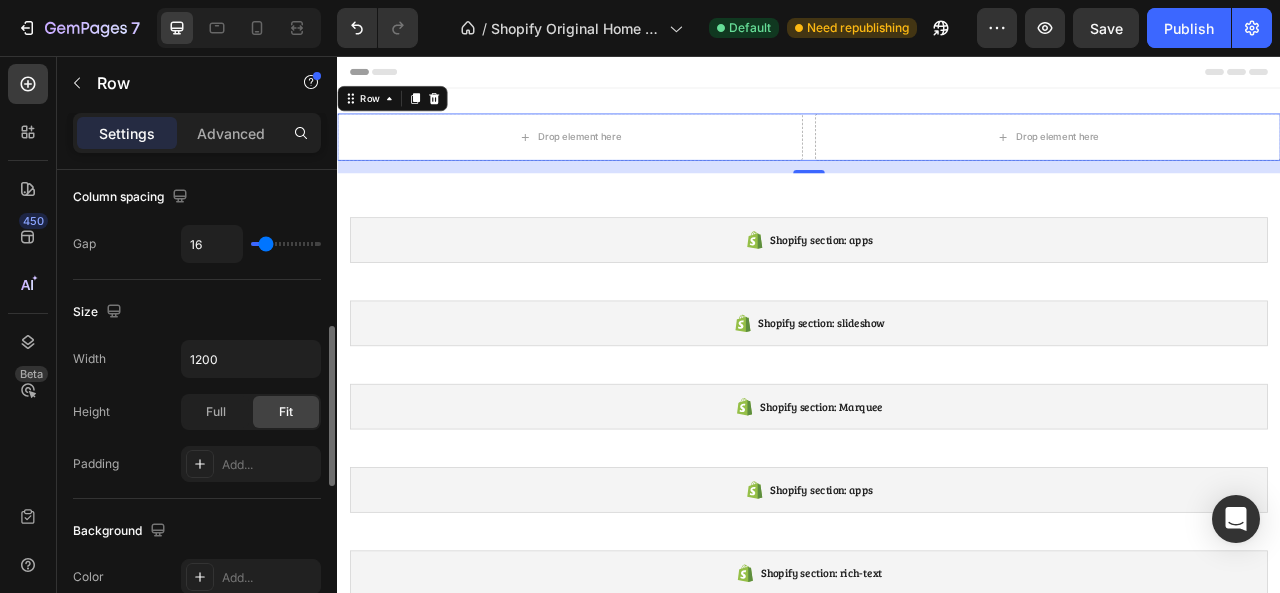 scroll, scrollTop: 460, scrollLeft: 0, axis: vertical 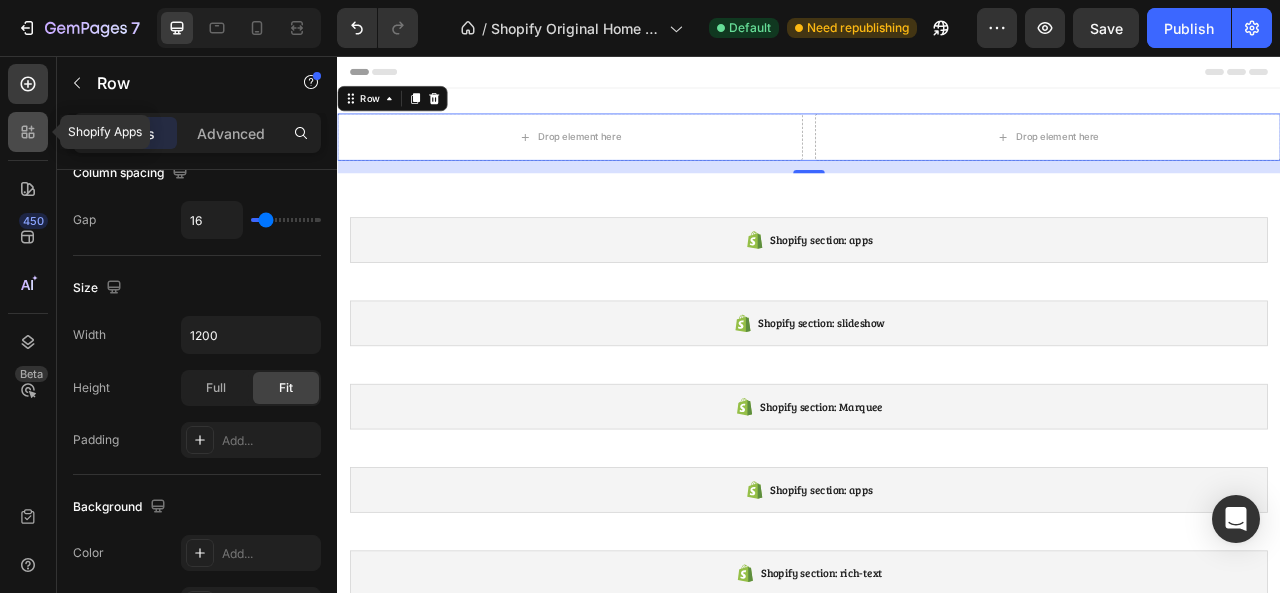click 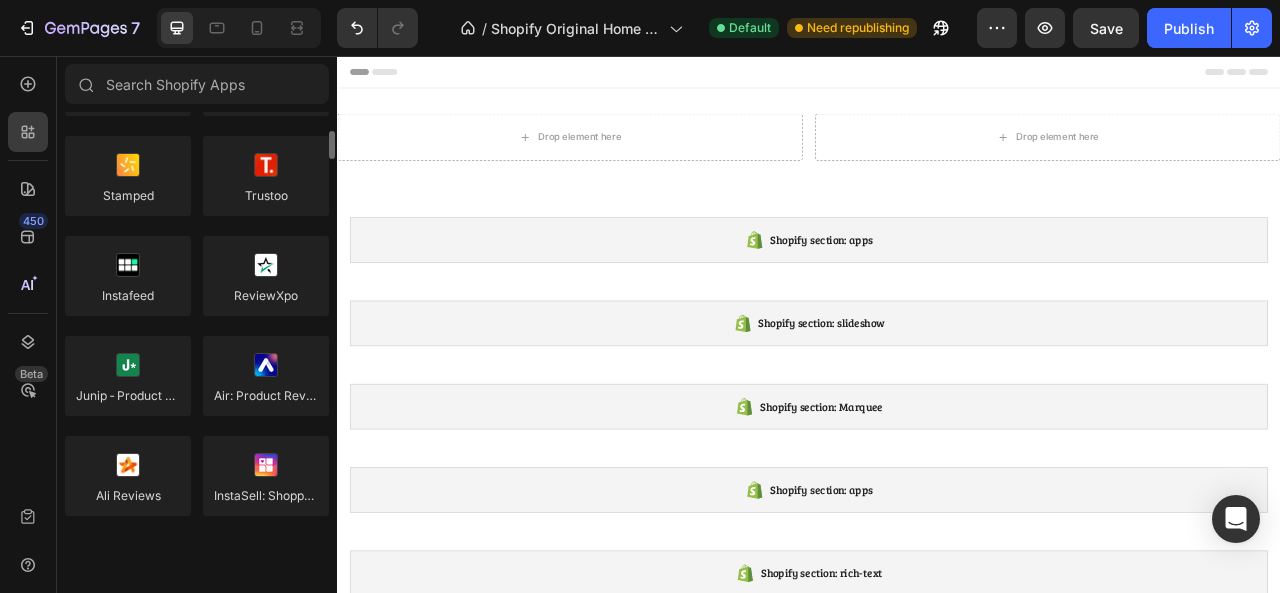 scroll, scrollTop: 444, scrollLeft: 0, axis: vertical 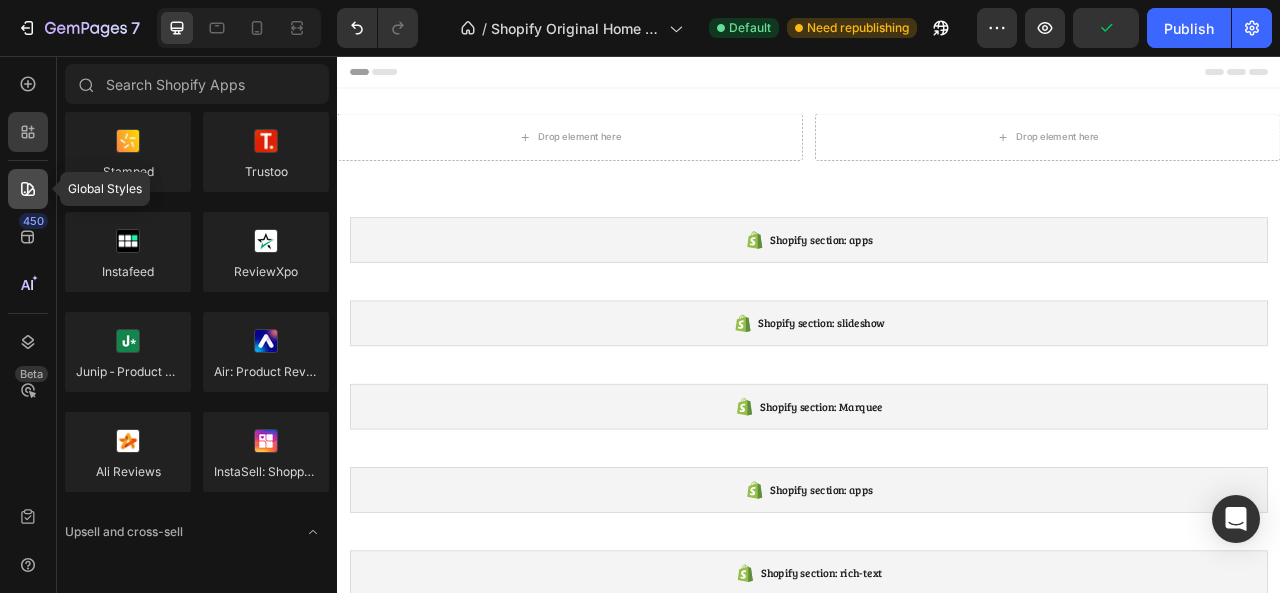click 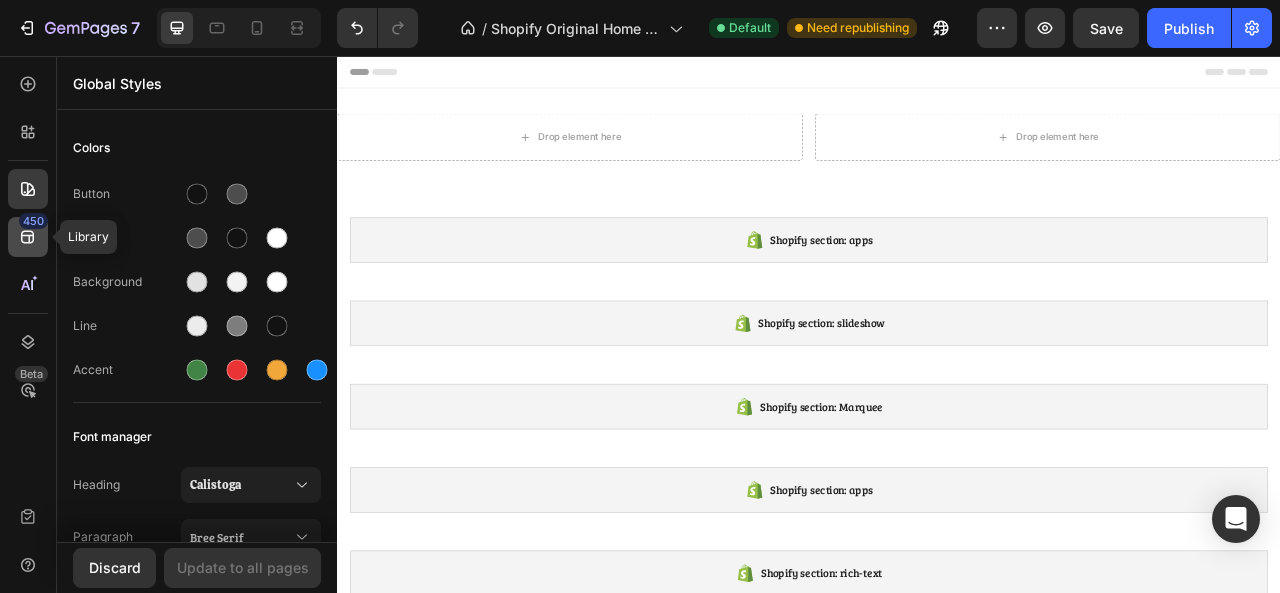 click on "450" 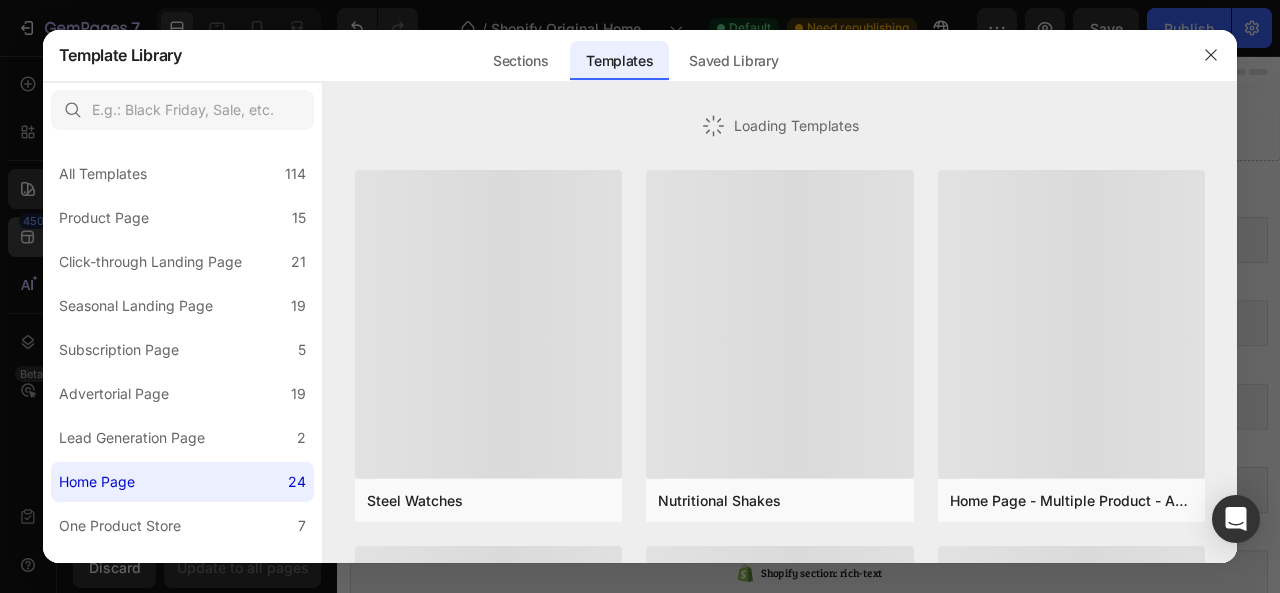 click at bounding box center [640, 296] 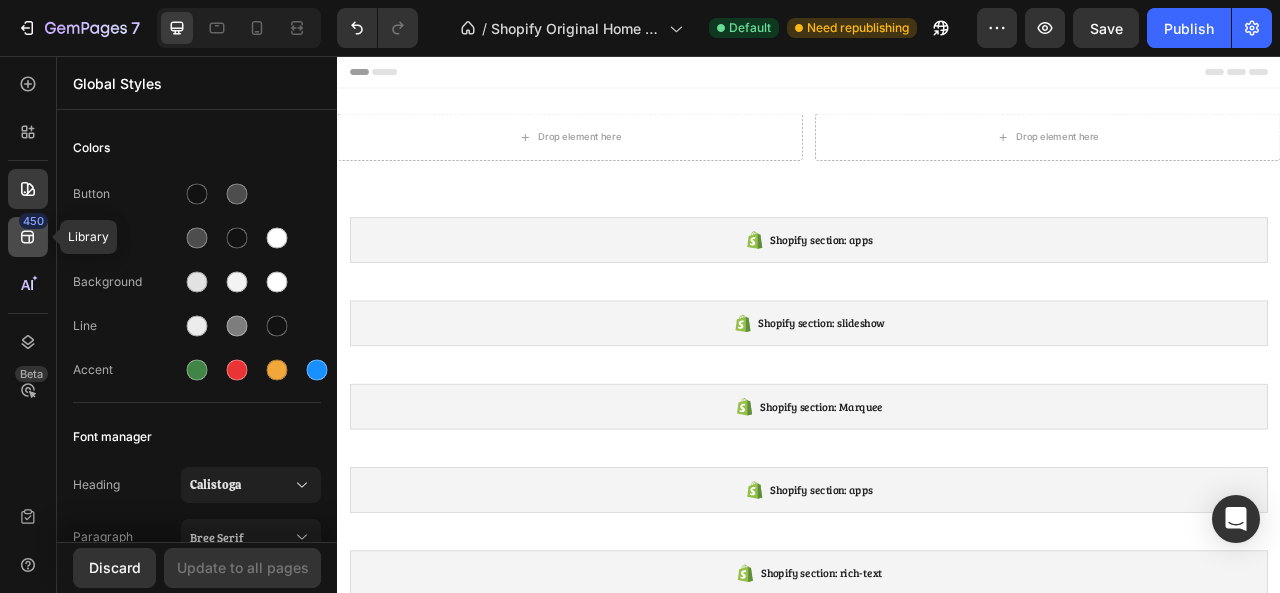 click 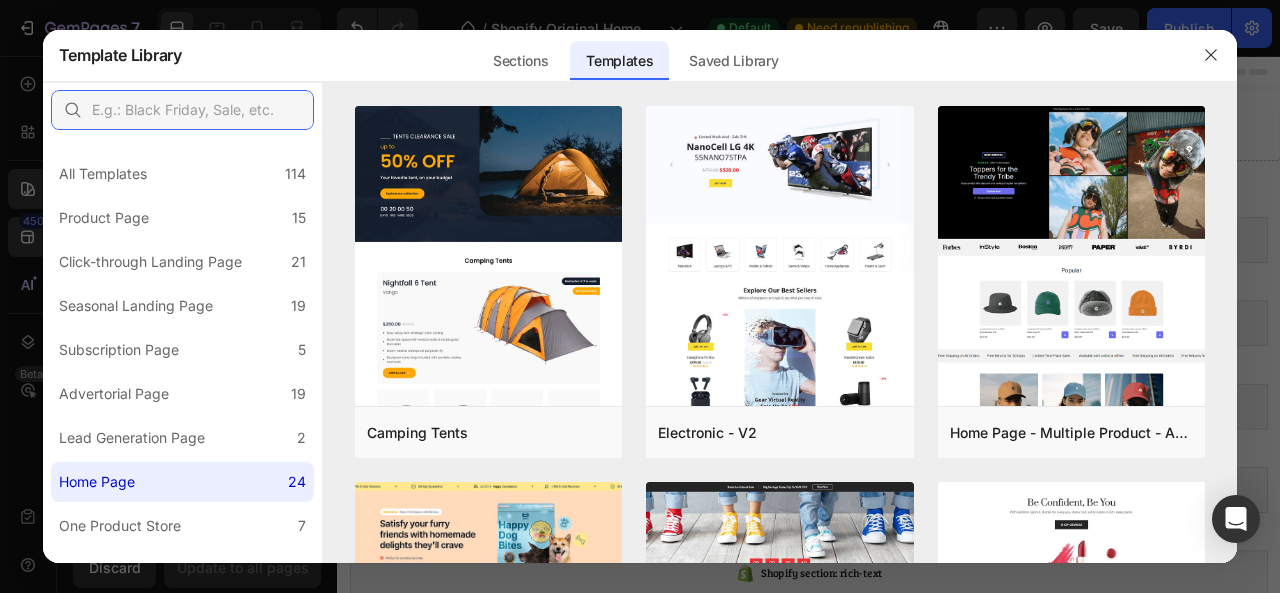 click at bounding box center [182, 110] 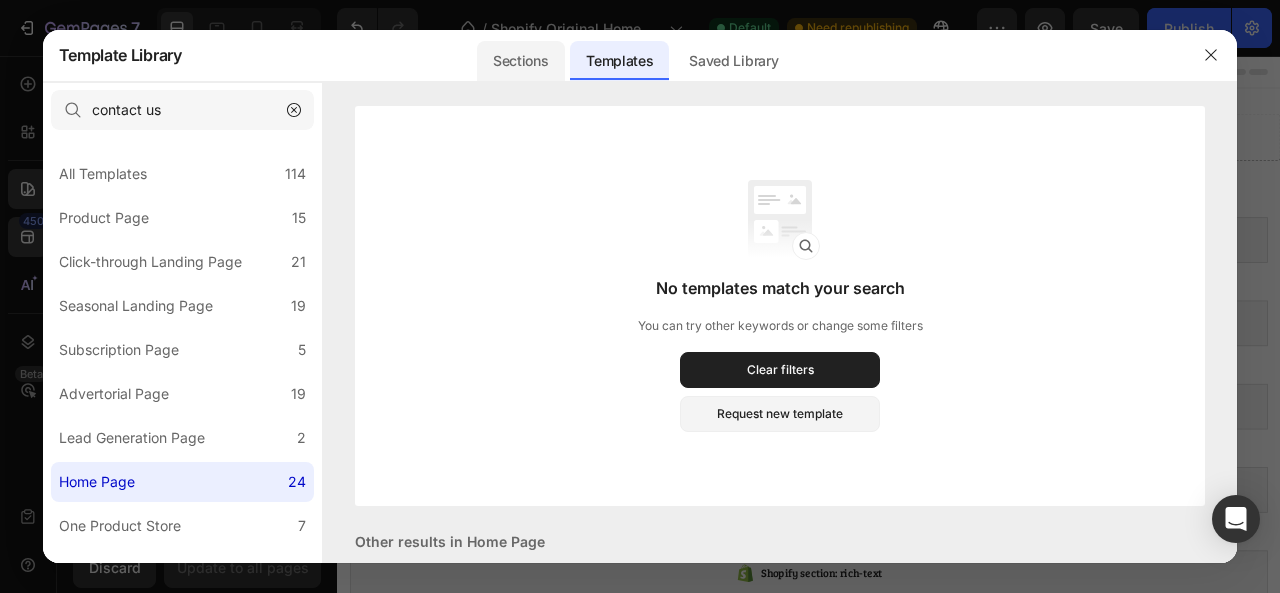 click on "Sections" 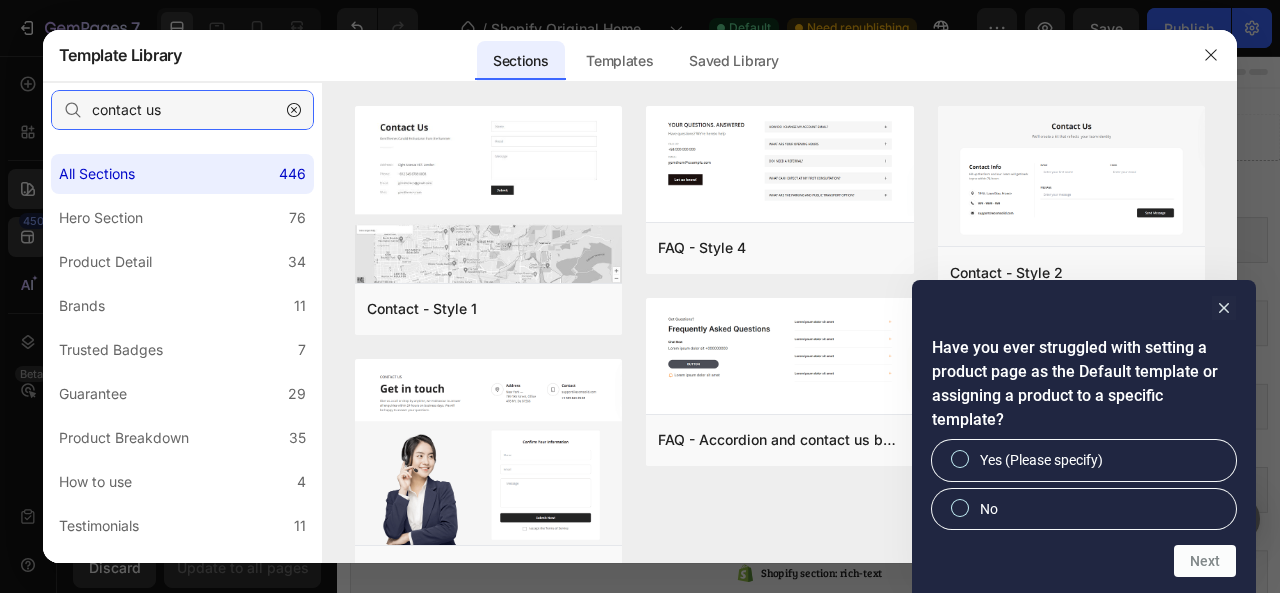 click on "contact us" at bounding box center [182, 110] 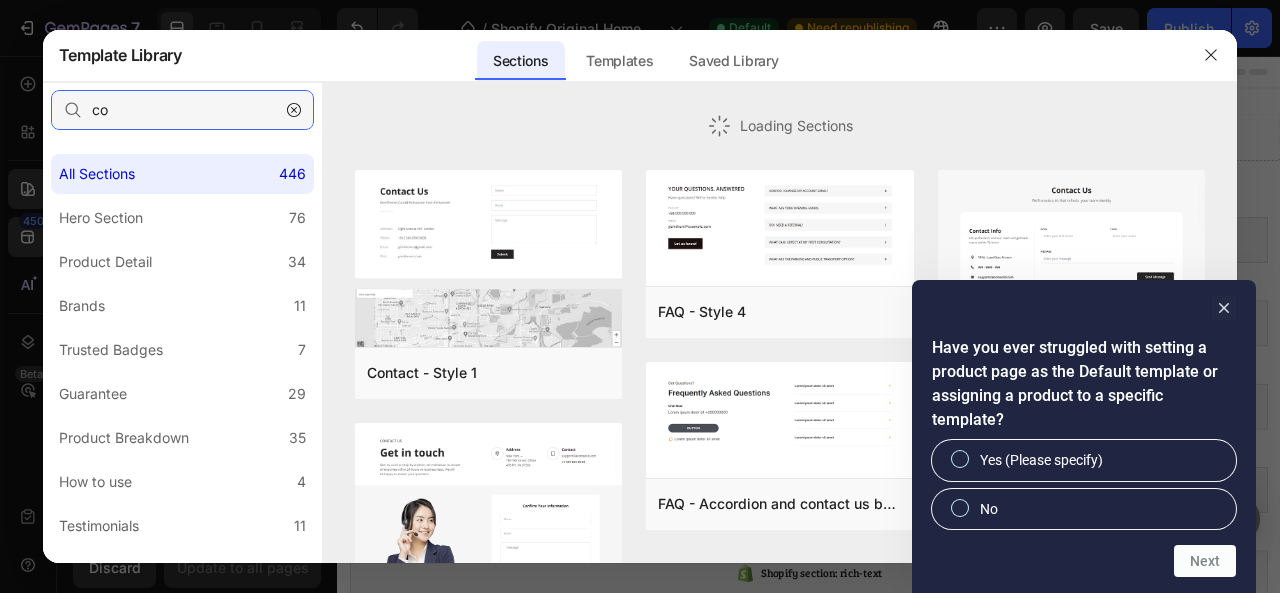type on "c" 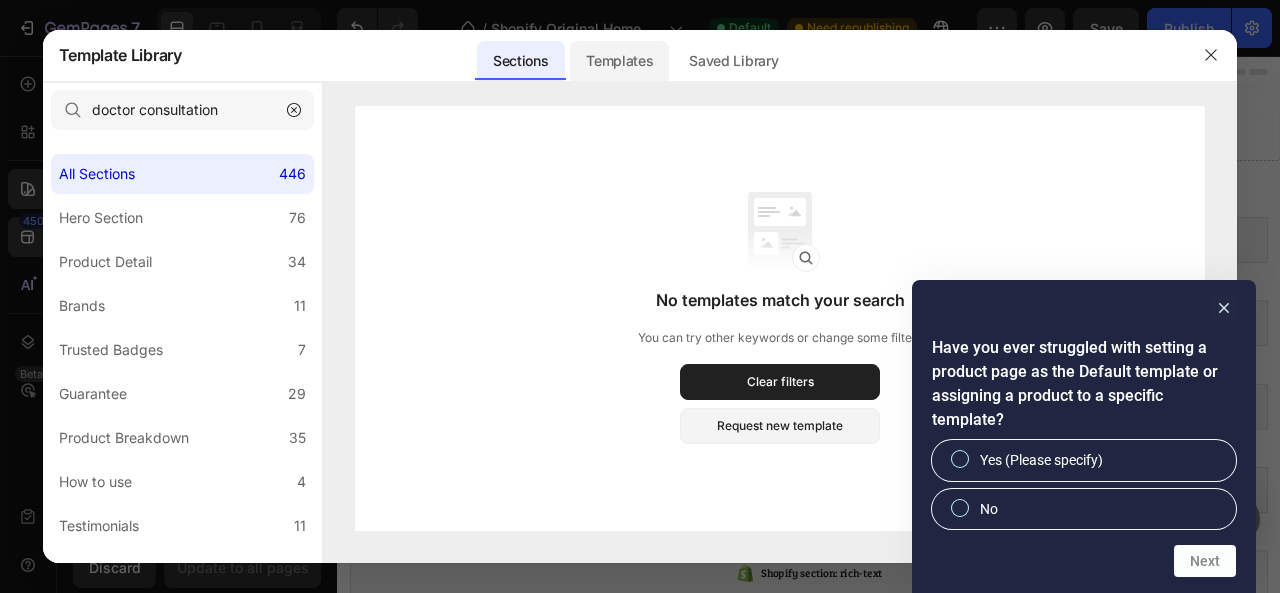 click on "Templates" 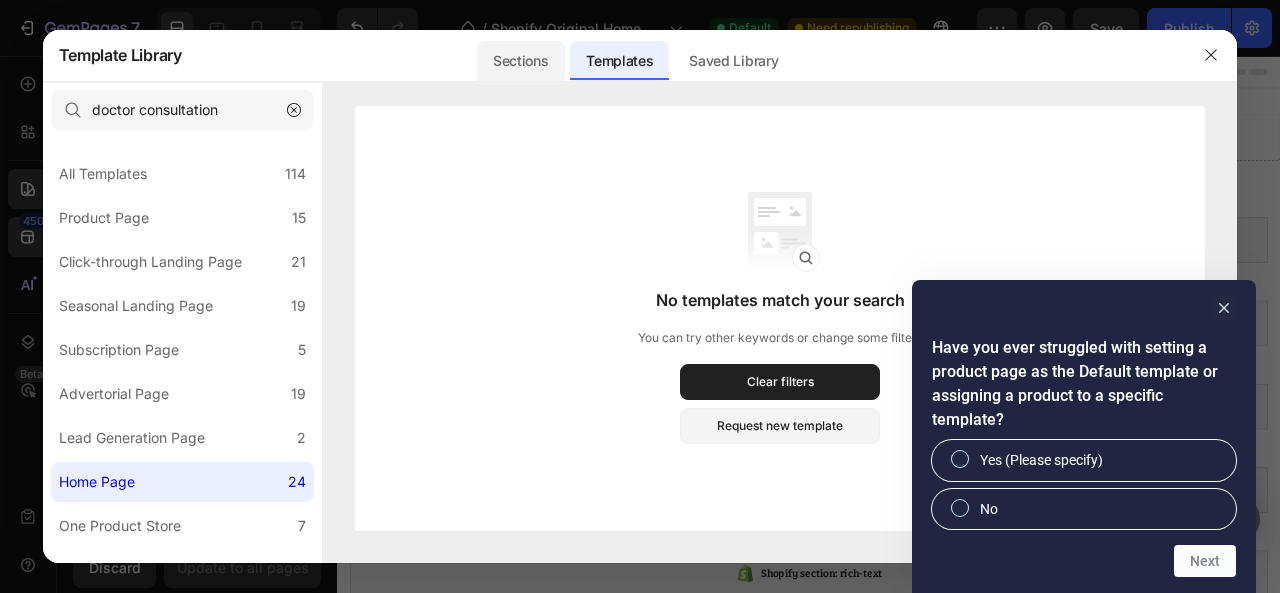 click on "Sections" 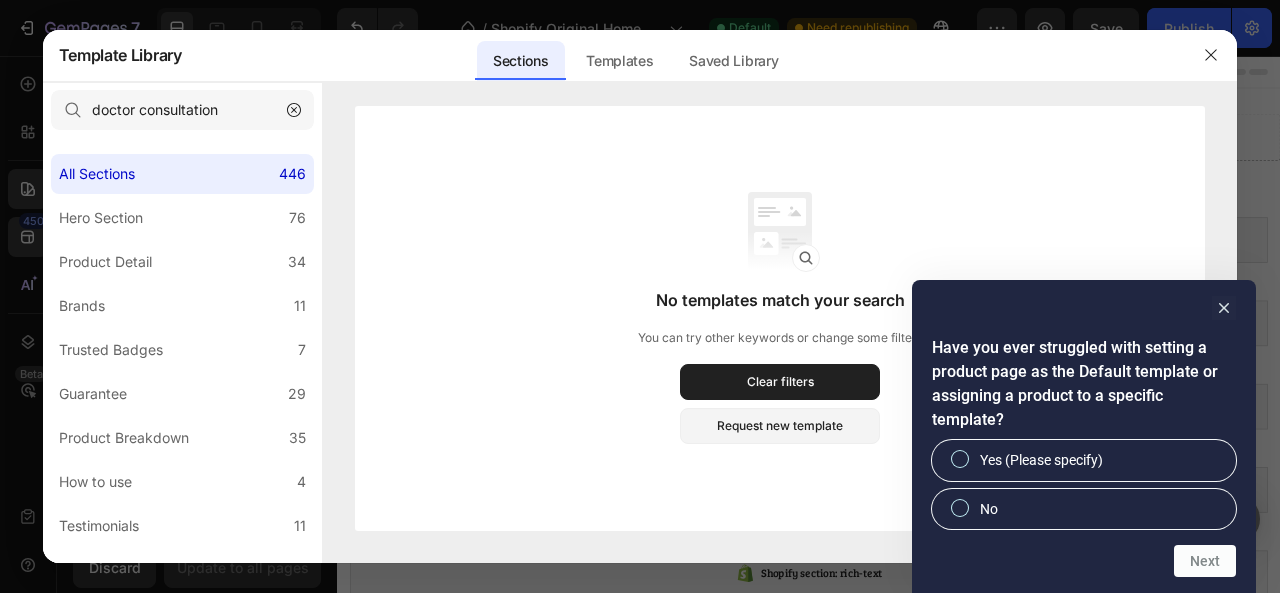 click on "No templates match your search You can try other keywords or change some filters  Clear filters   Request new template" 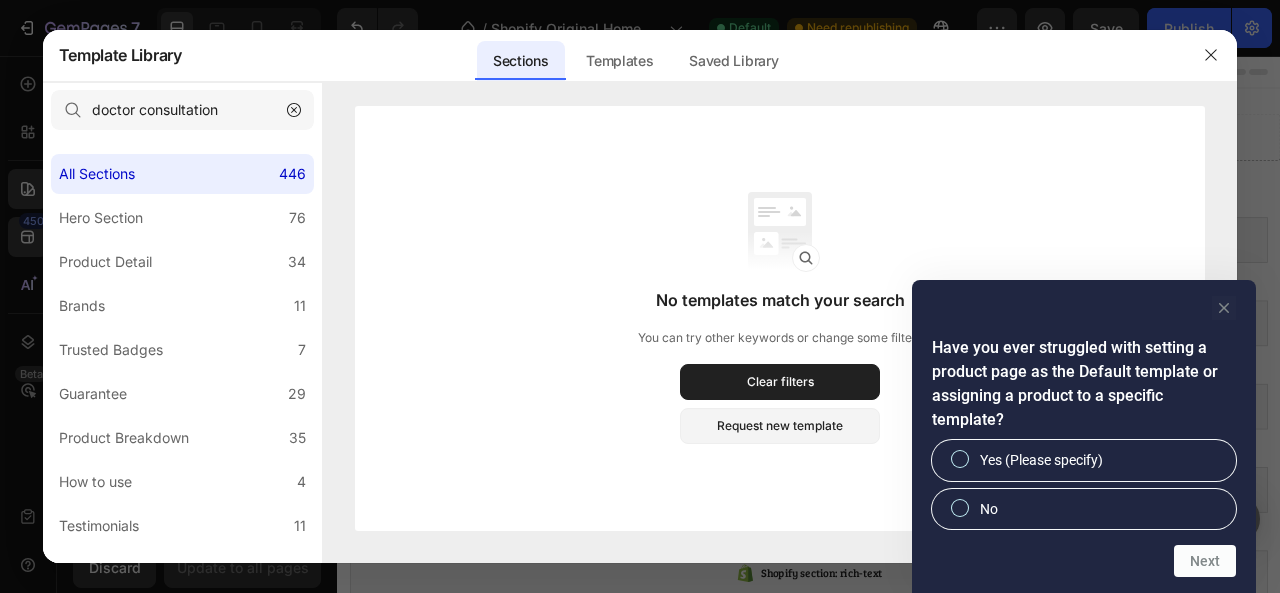 click 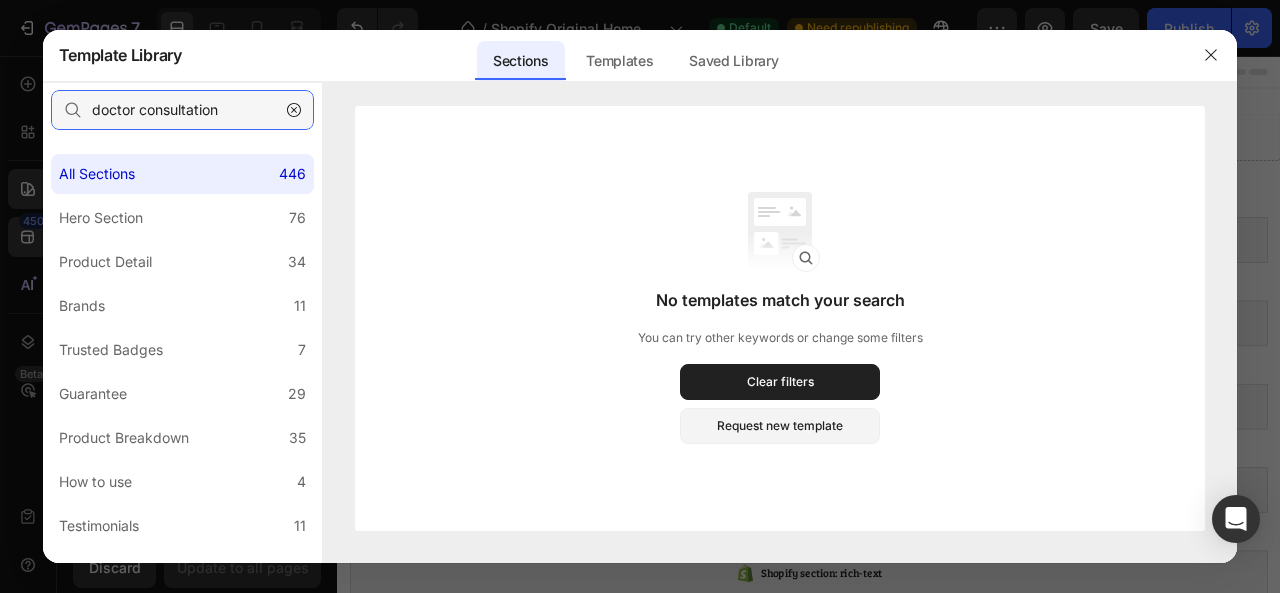 click on "doctor consultation" at bounding box center [182, 110] 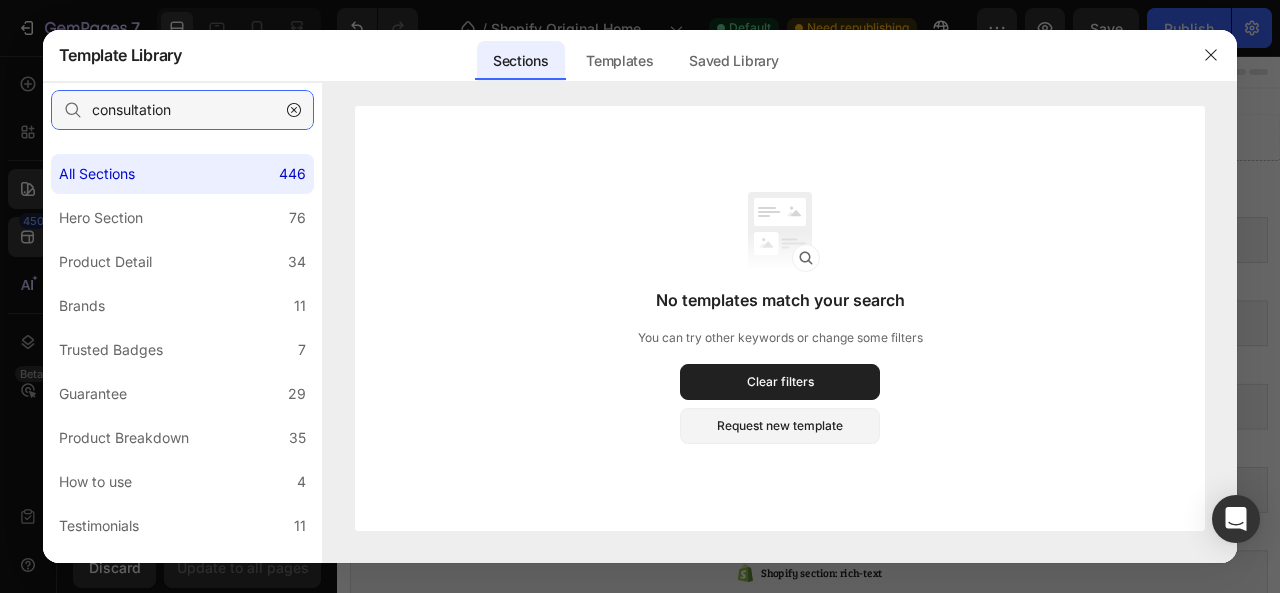 click on "consultation" at bounding box center [182, 110] 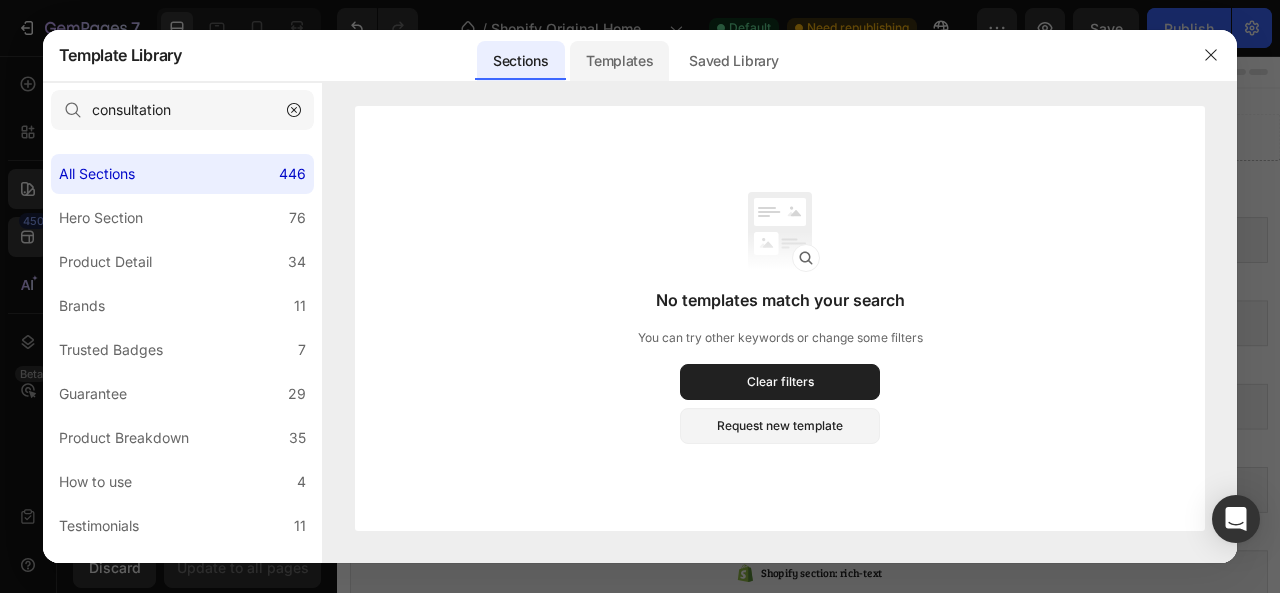 click on "Templates" 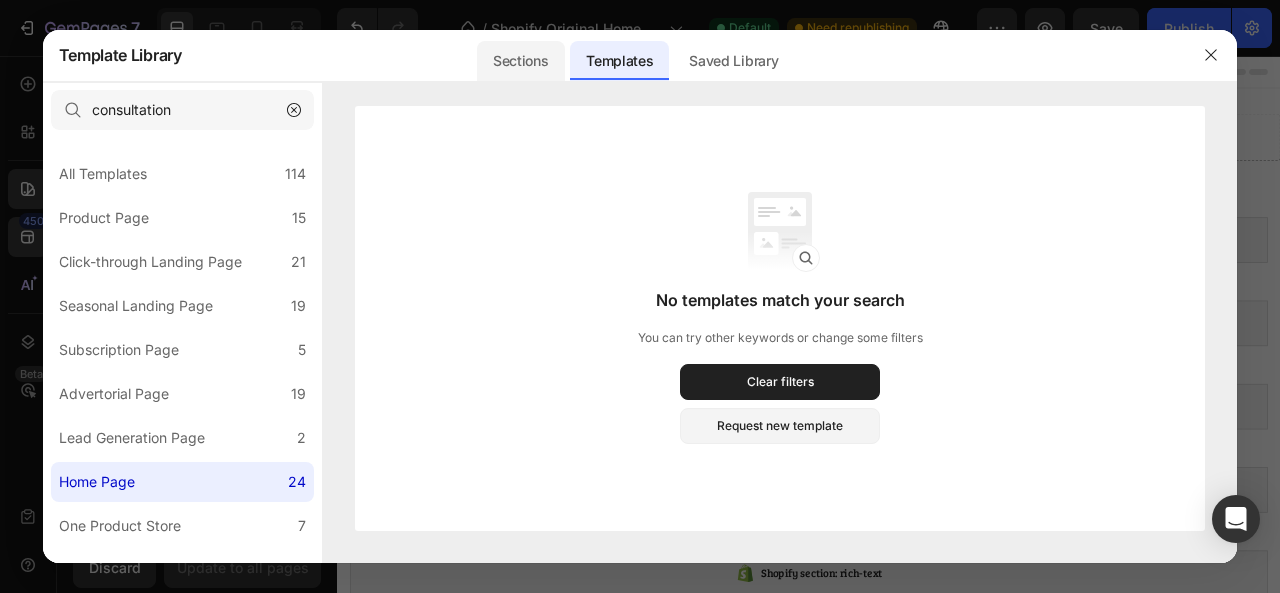 click on "Sections" 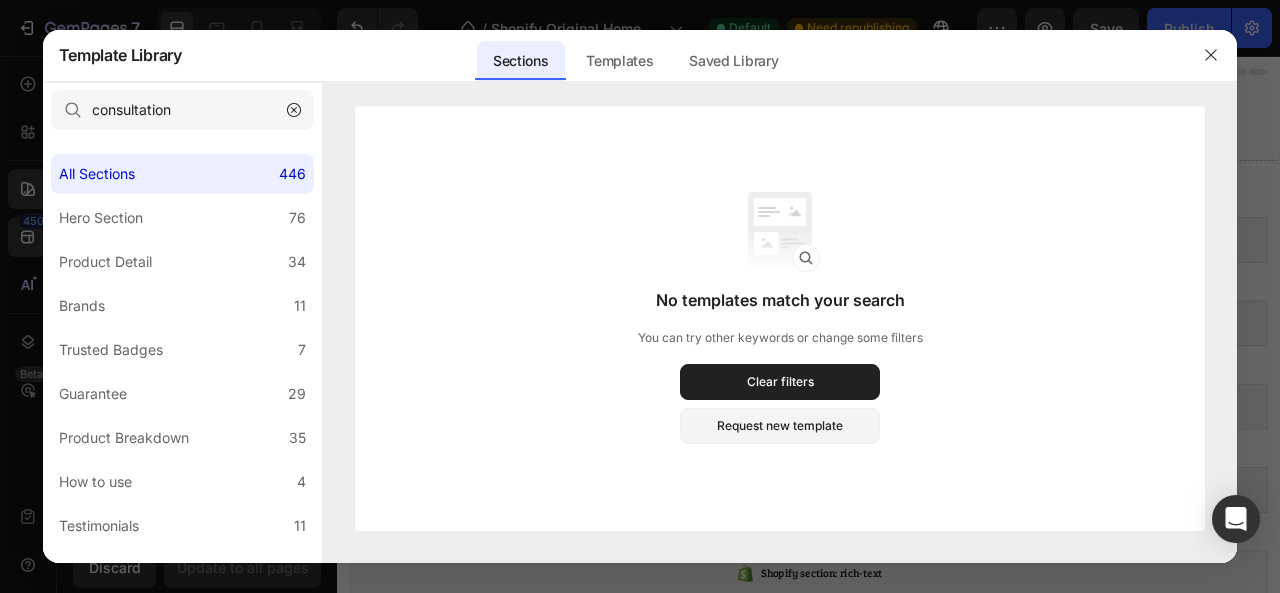 click 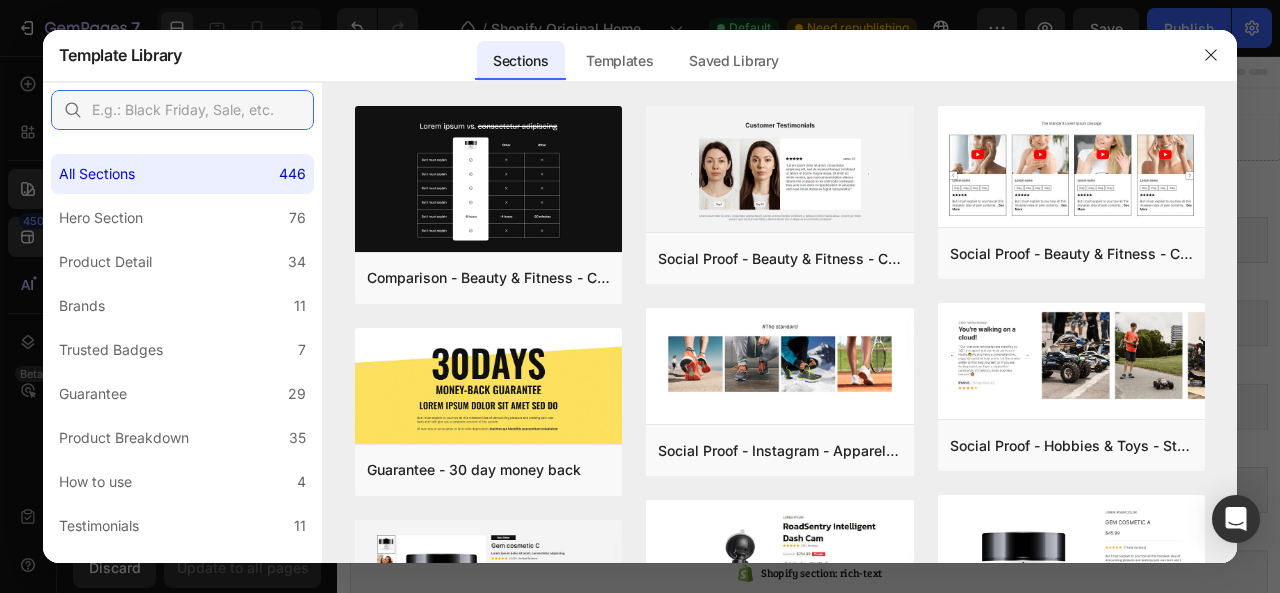 click at bounding box center [182, 110] 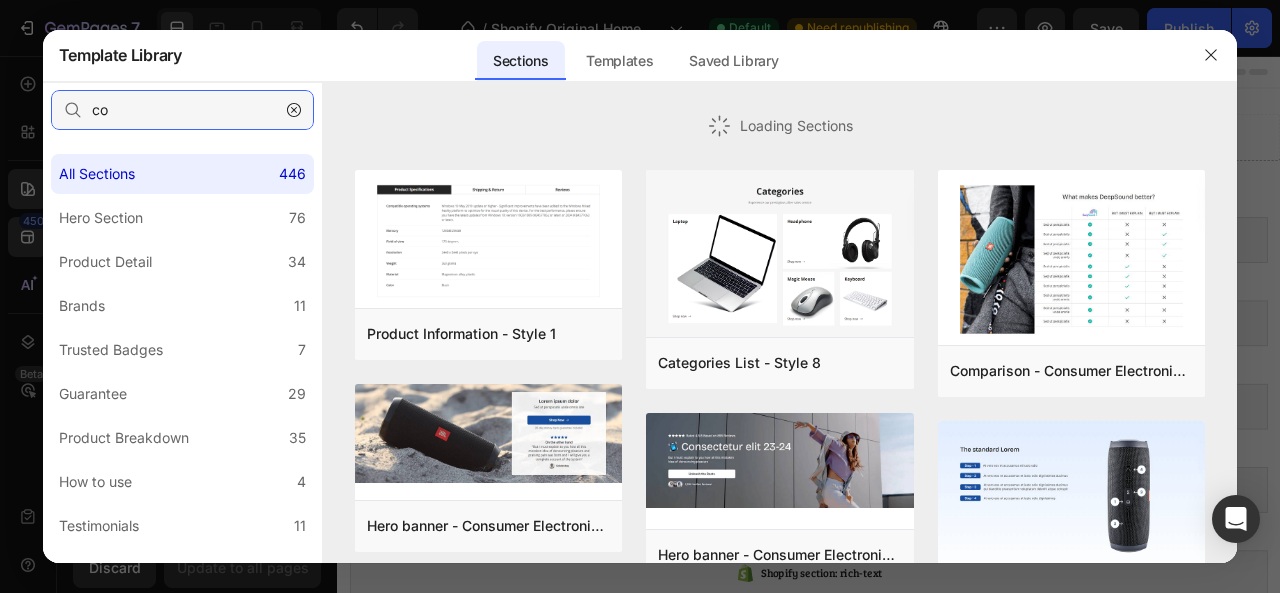type on "c" 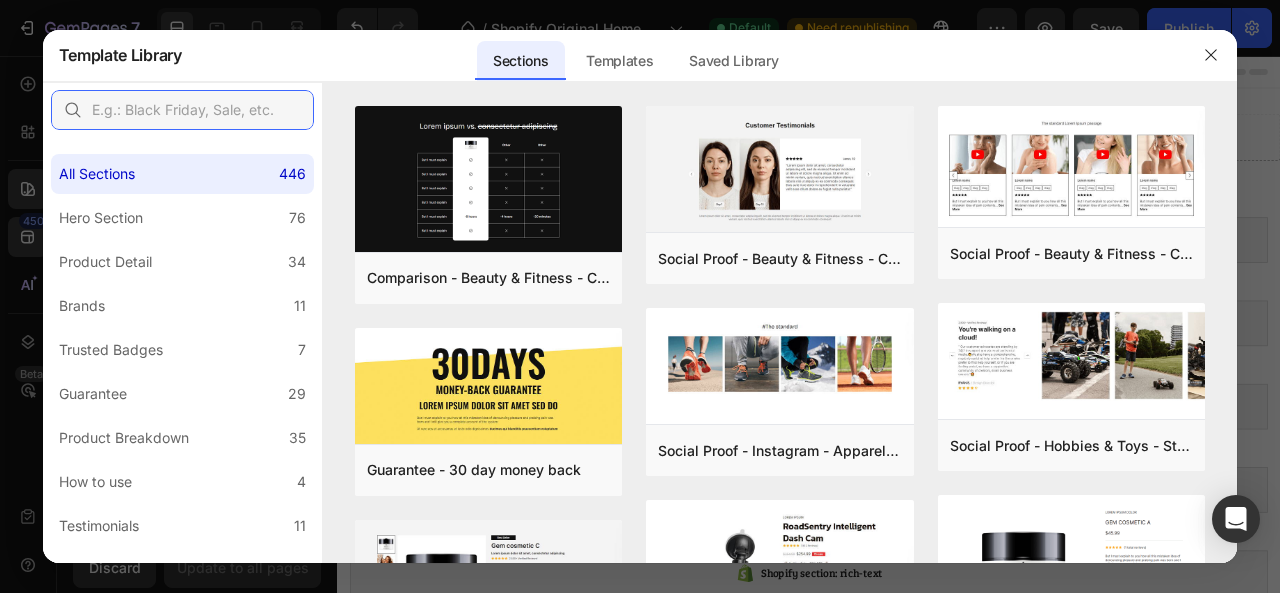 click at bounding box center [182, 110] 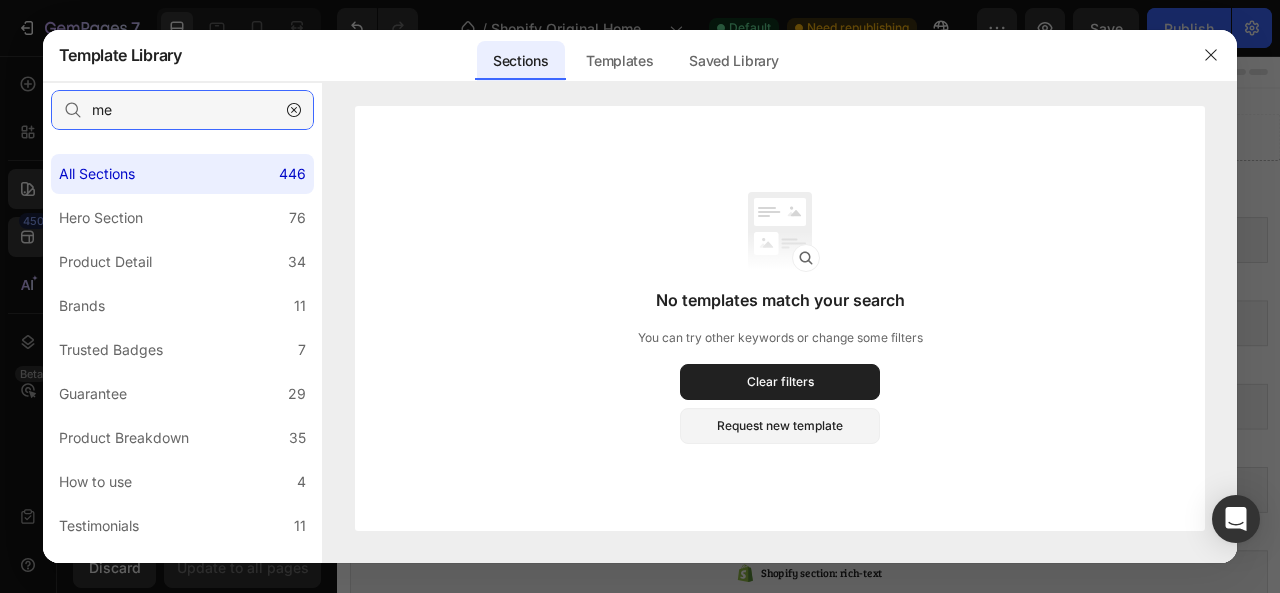 type on "m" 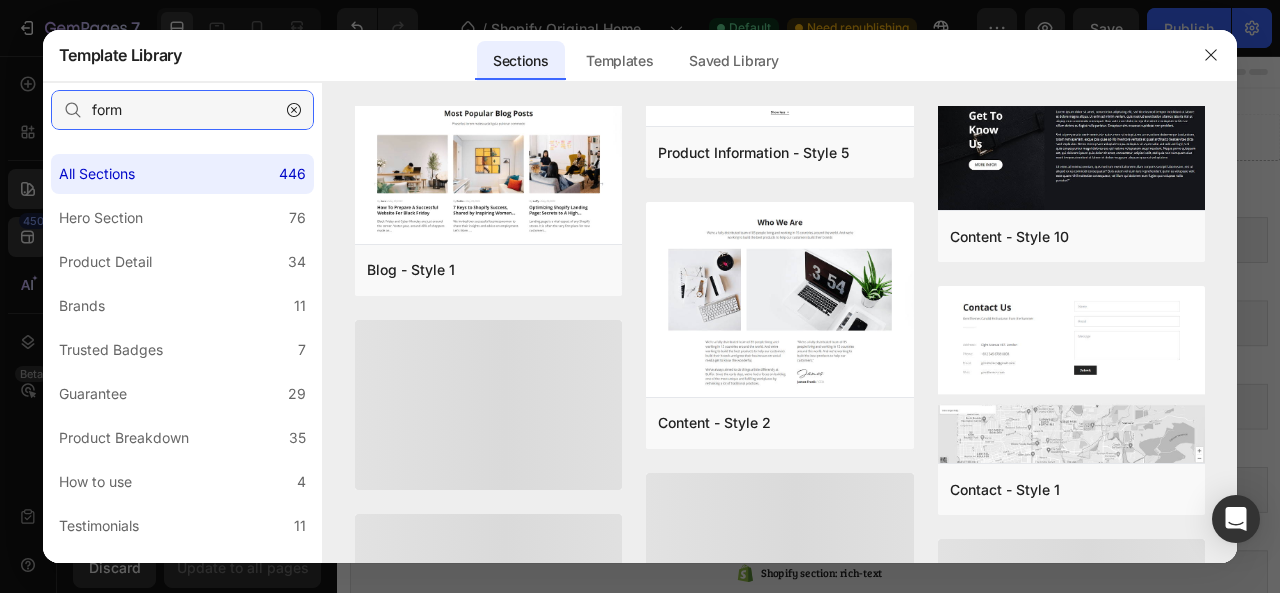 scroll, scrollTop: 776, scrollLeft: 0, axis: vertical 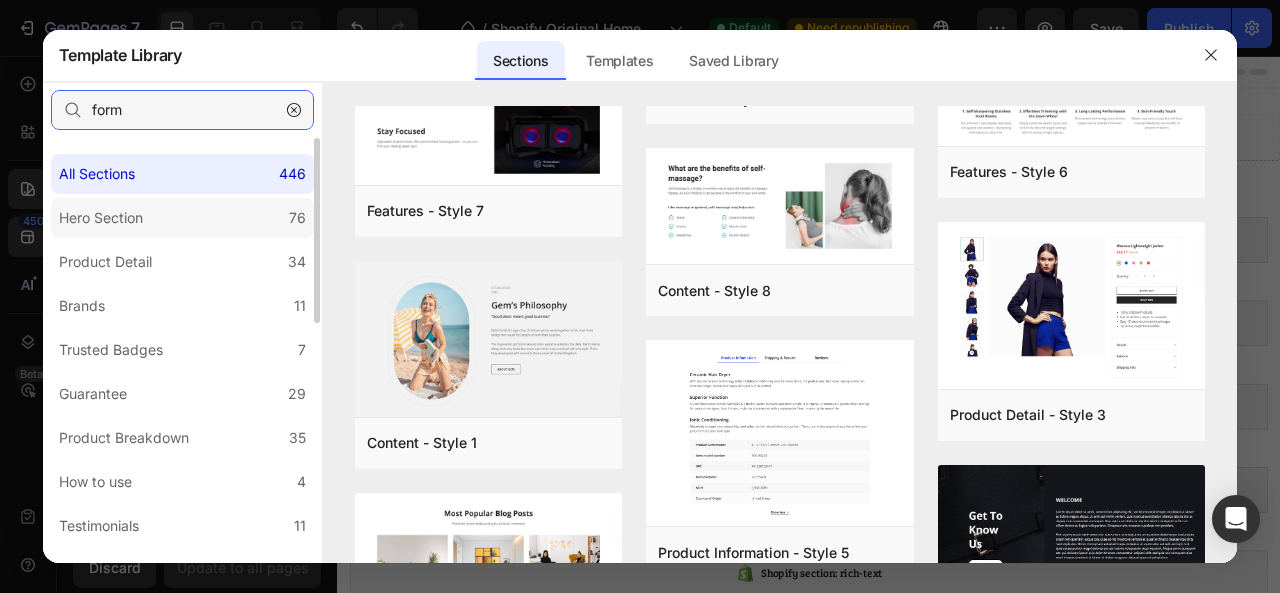 type on "form" 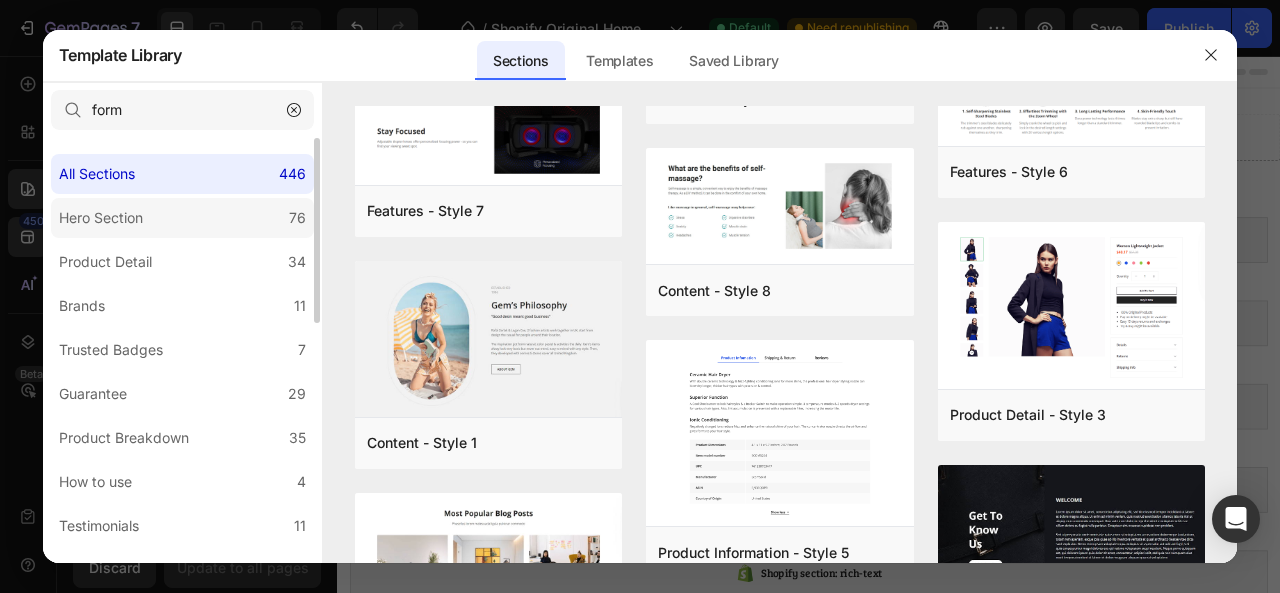 click on "Hero Section 76" 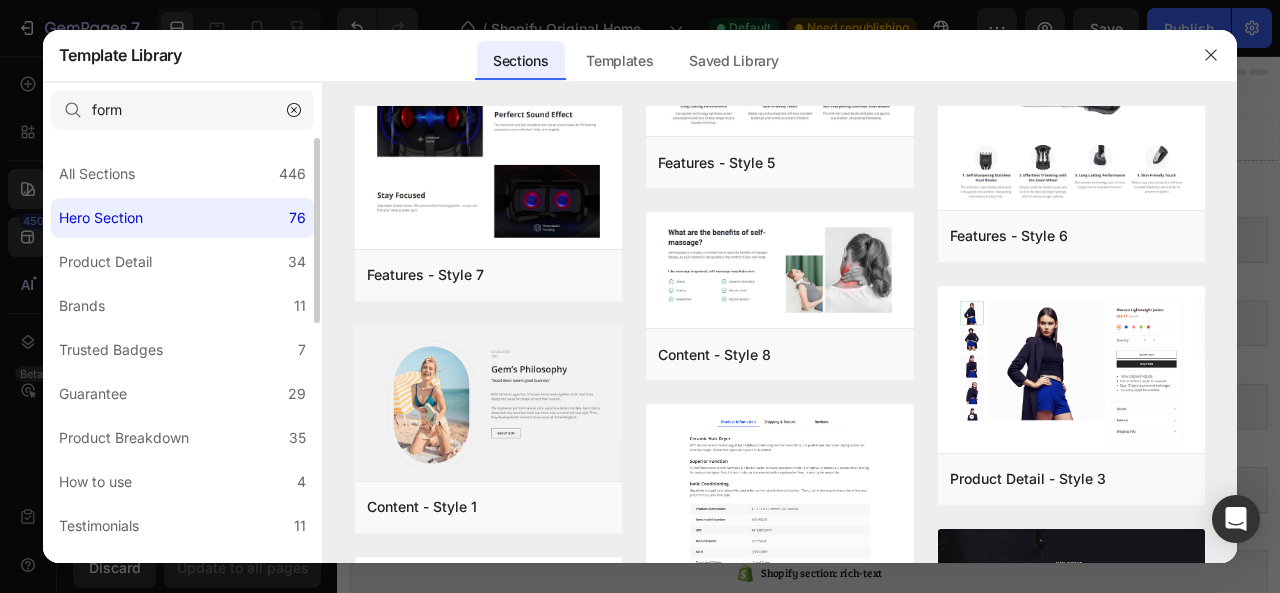 scroll, scrollTop: 0, scrollLeft: 0, axis: both 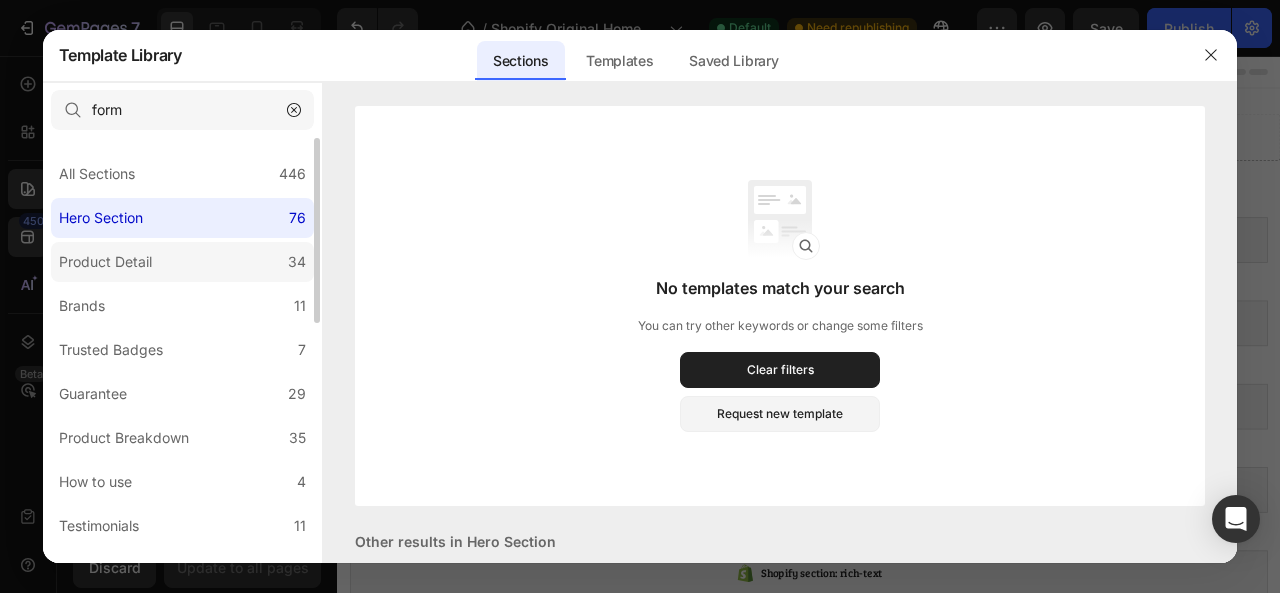 click on "Product Detail 34" 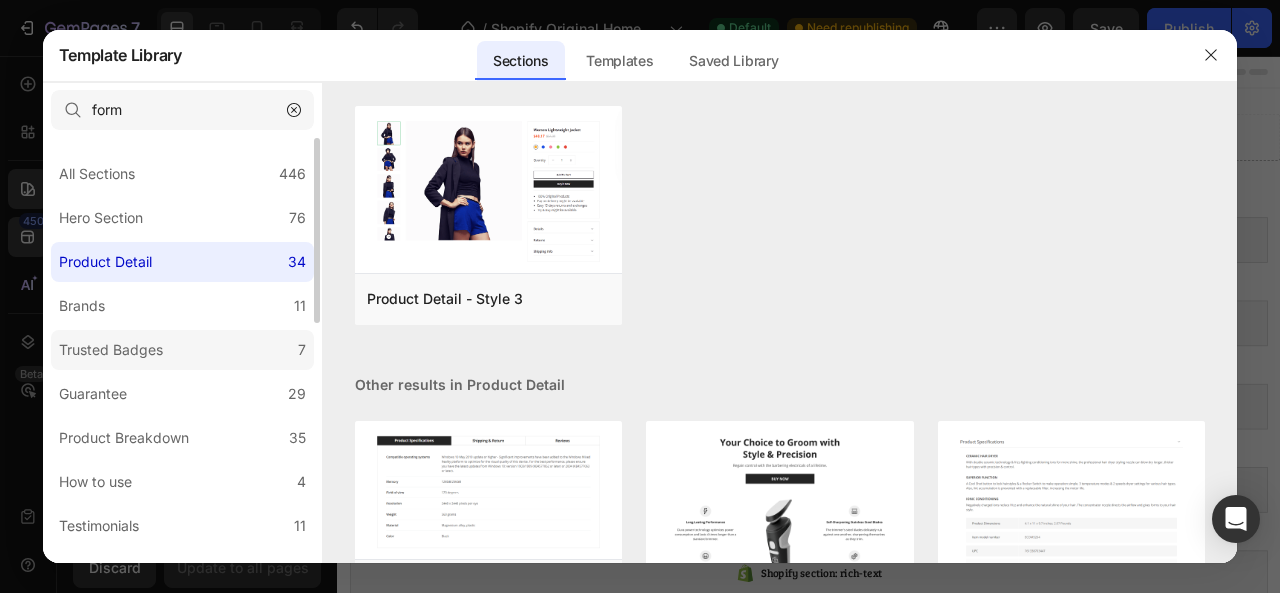 click on "Trusted Badges 7" 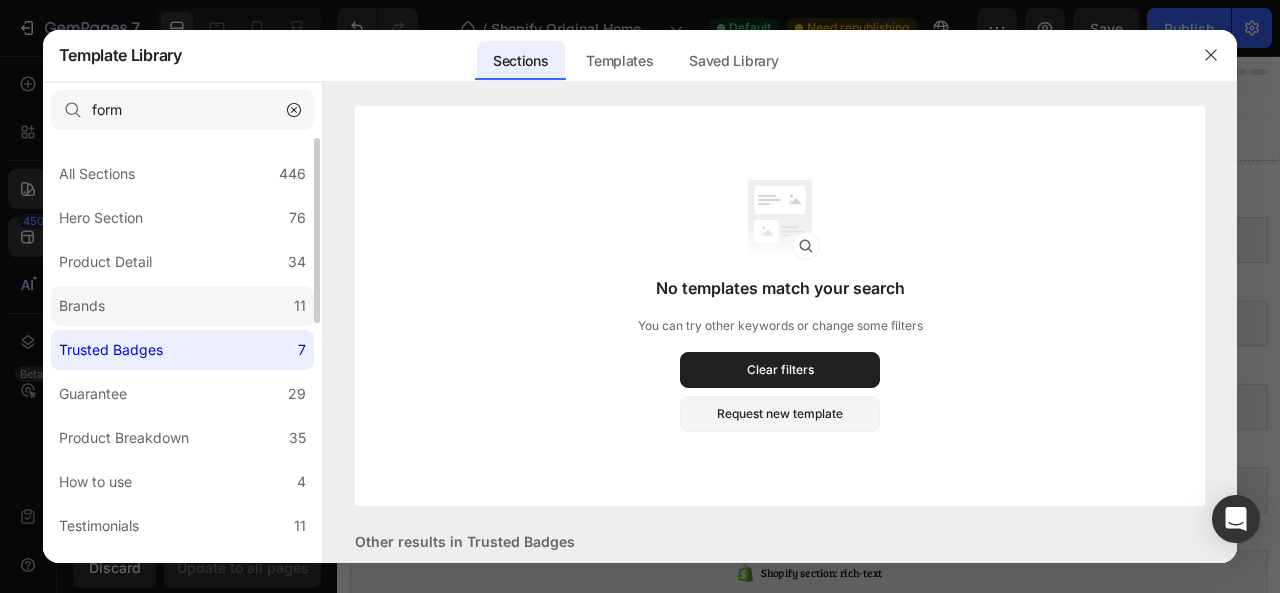click on "Brands 11" 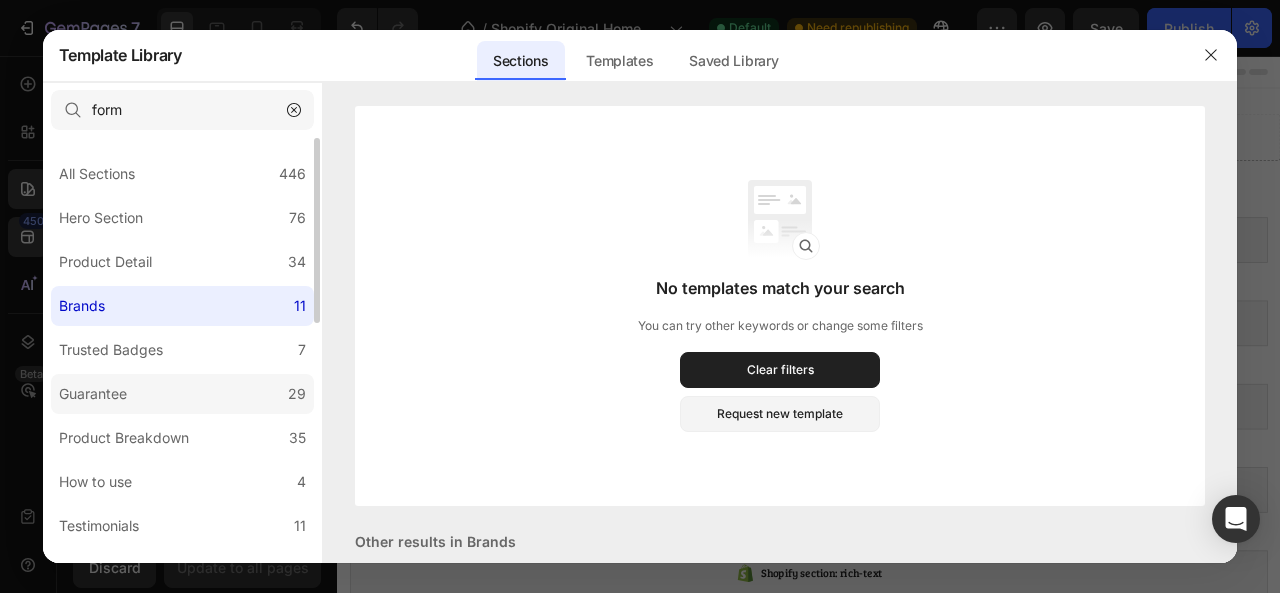 click on "Guarantee 29" 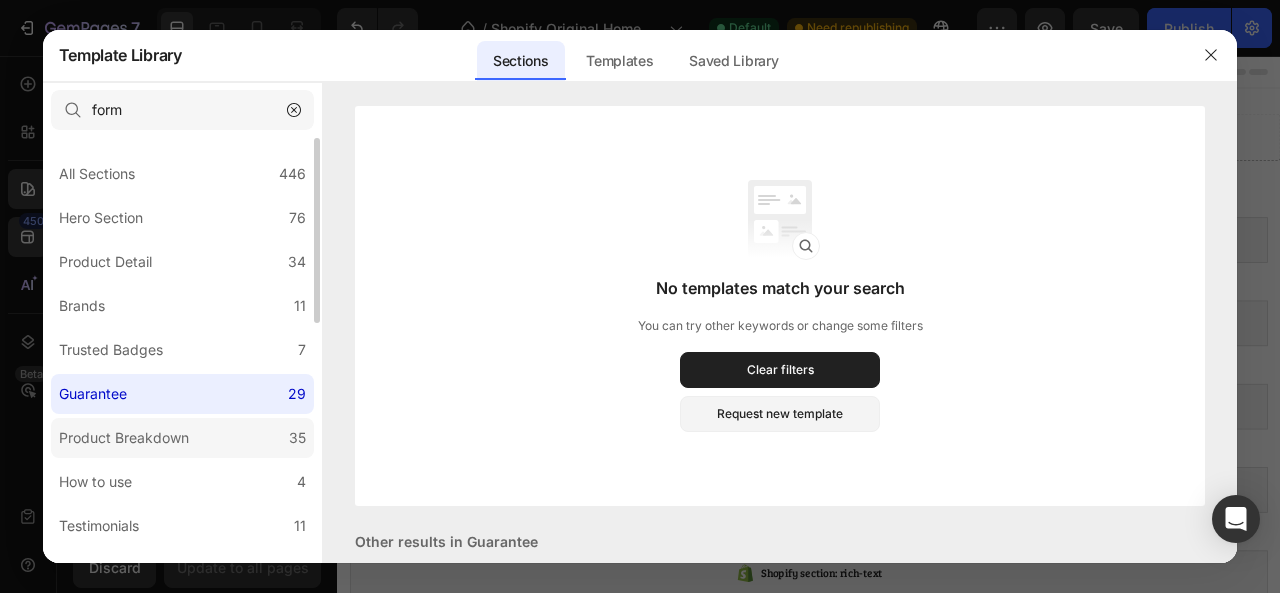 click on "Product Breakdown" at bounding box center (128, 438) 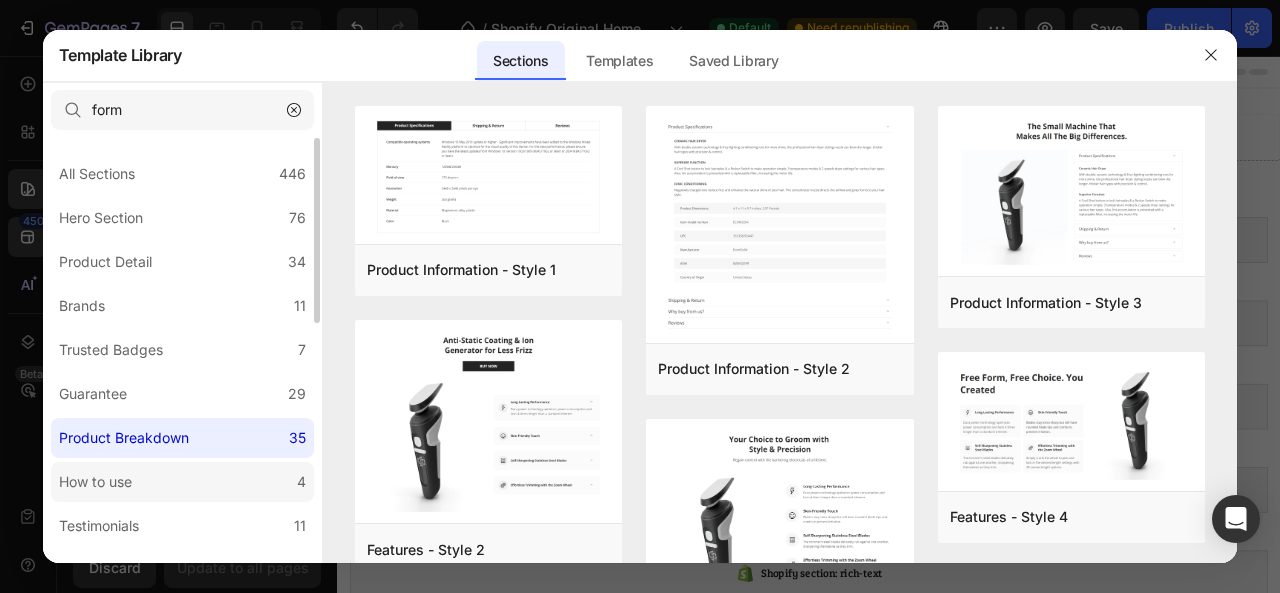 click on "How to use 4" 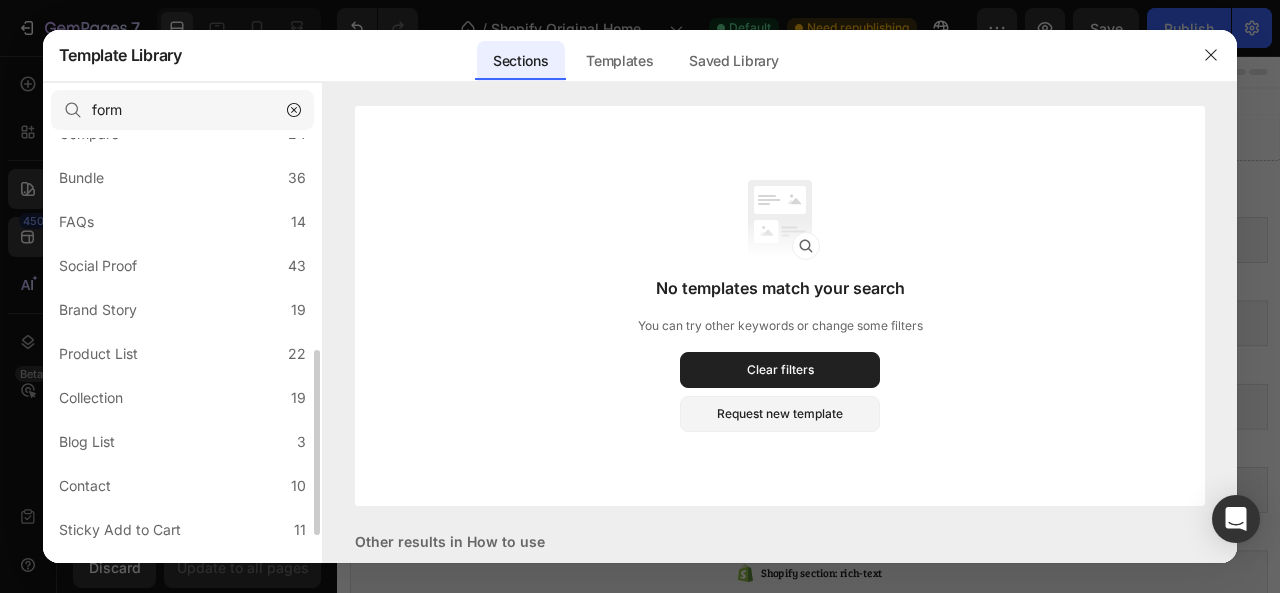 scroll, scrollTop: 452, scrollLeft: 0, axis: vertical 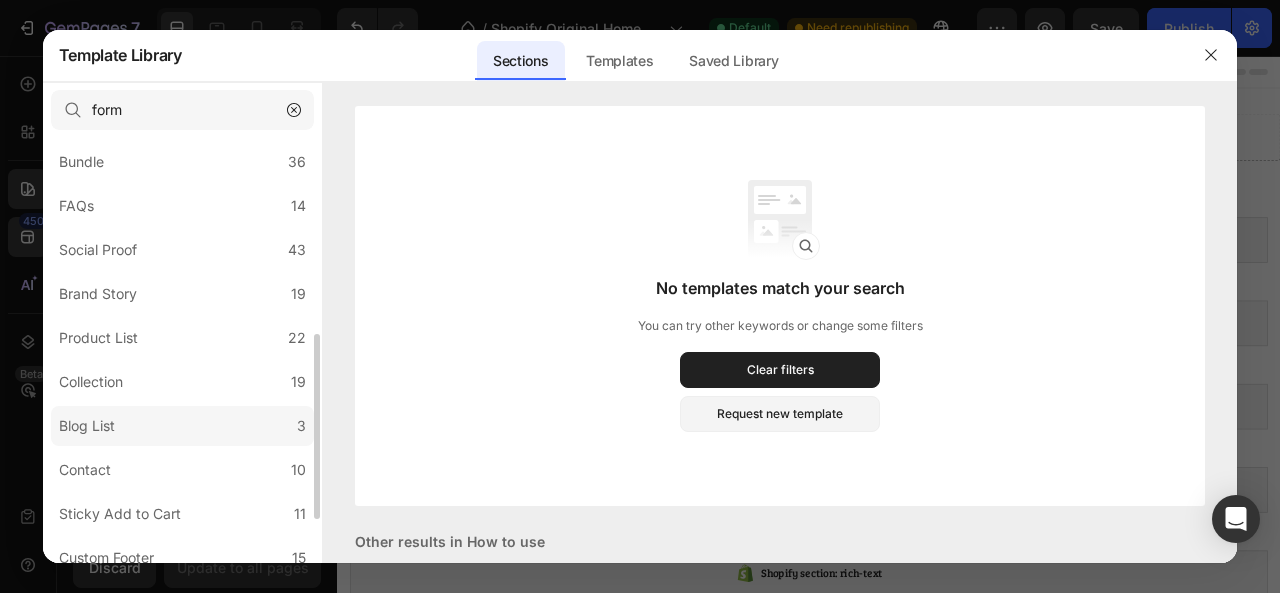 click on "Blog List 3" 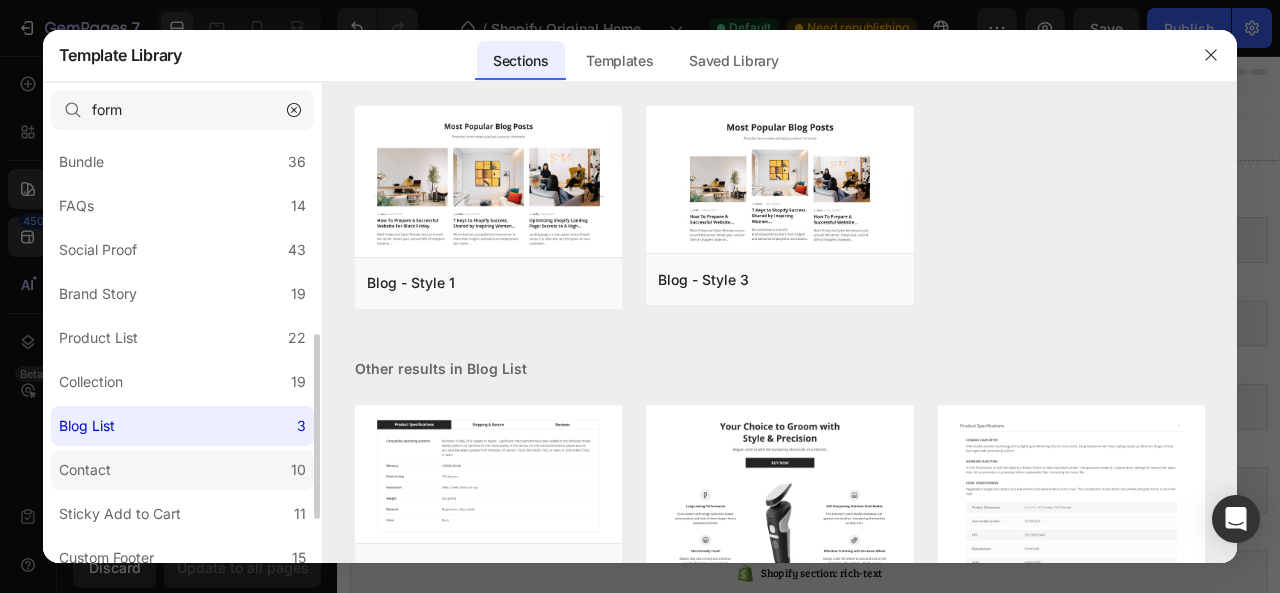 click on "Contact 10" 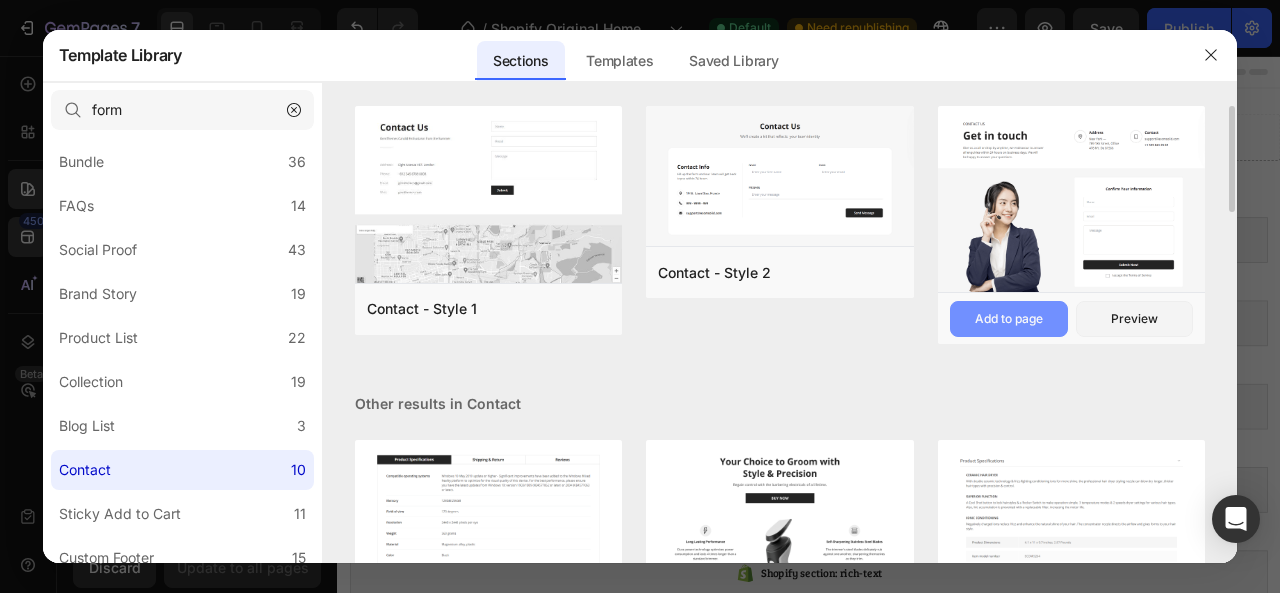 click on "Add to page" at bounding box center [1009, 319] 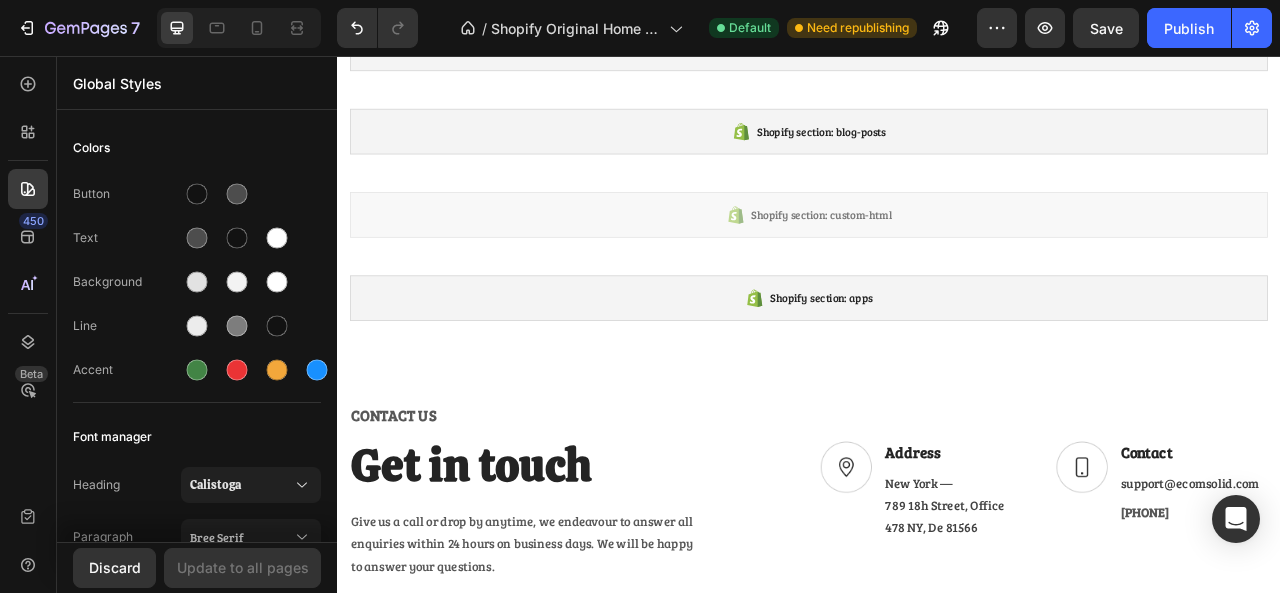 scroll, scrollTop: 2140, scrollLeft: 0, axis: vertical 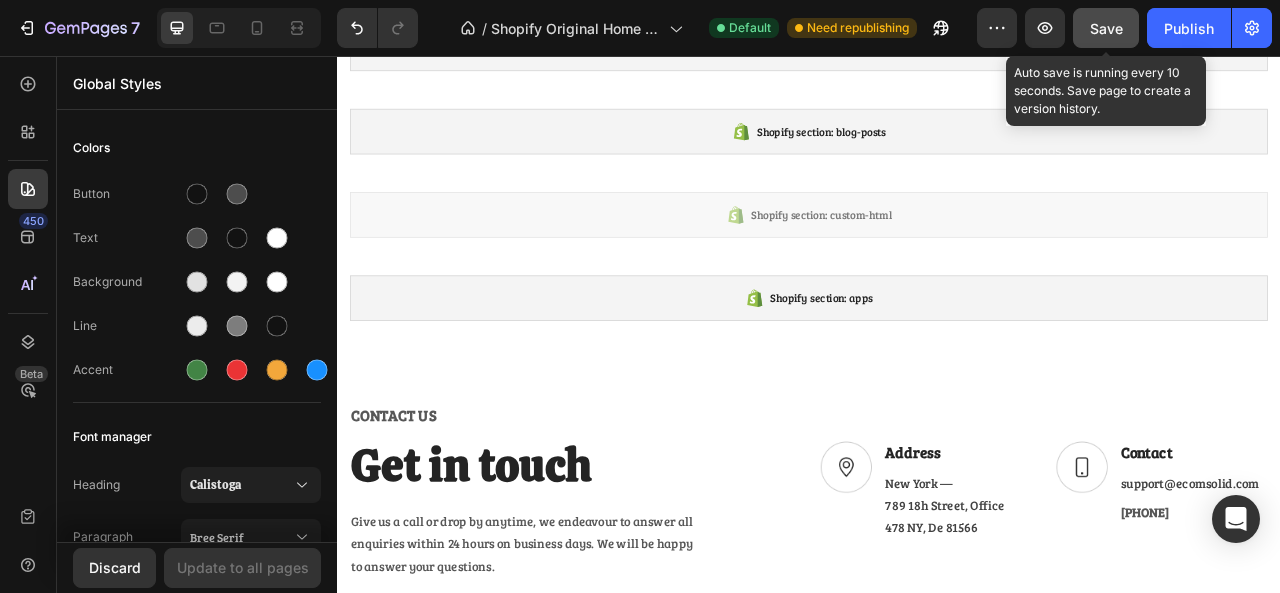 click on "Save" at bounding box center [1106, 28] 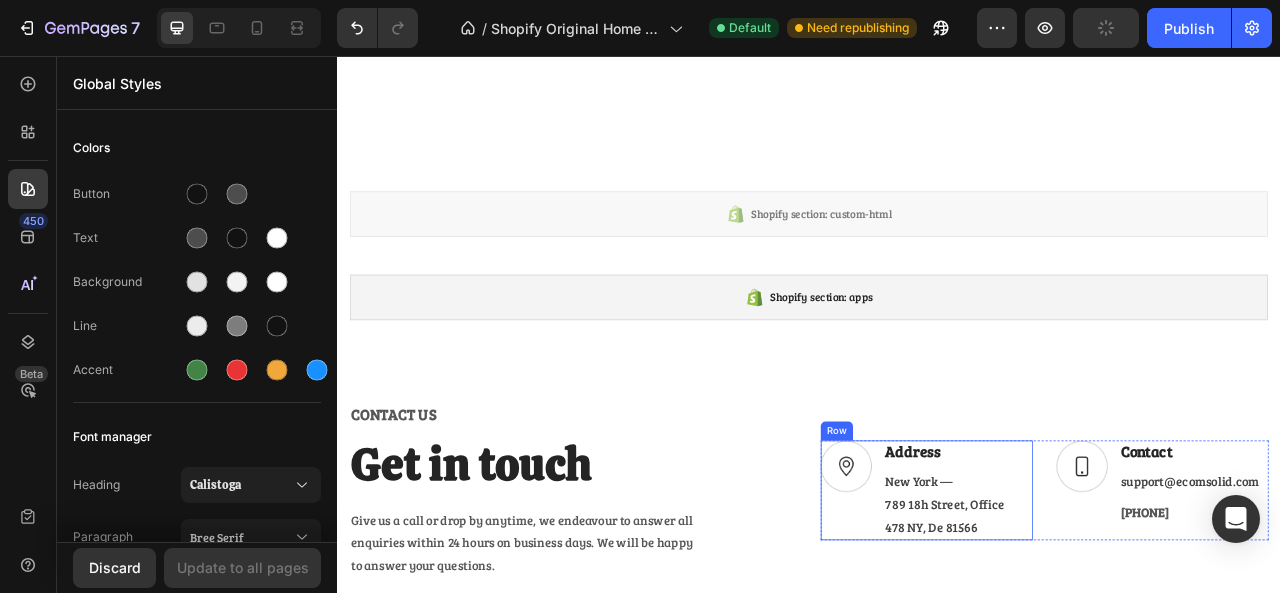 scroll, scrollTop: 2381, scrollLeft: 0, axis: vertical 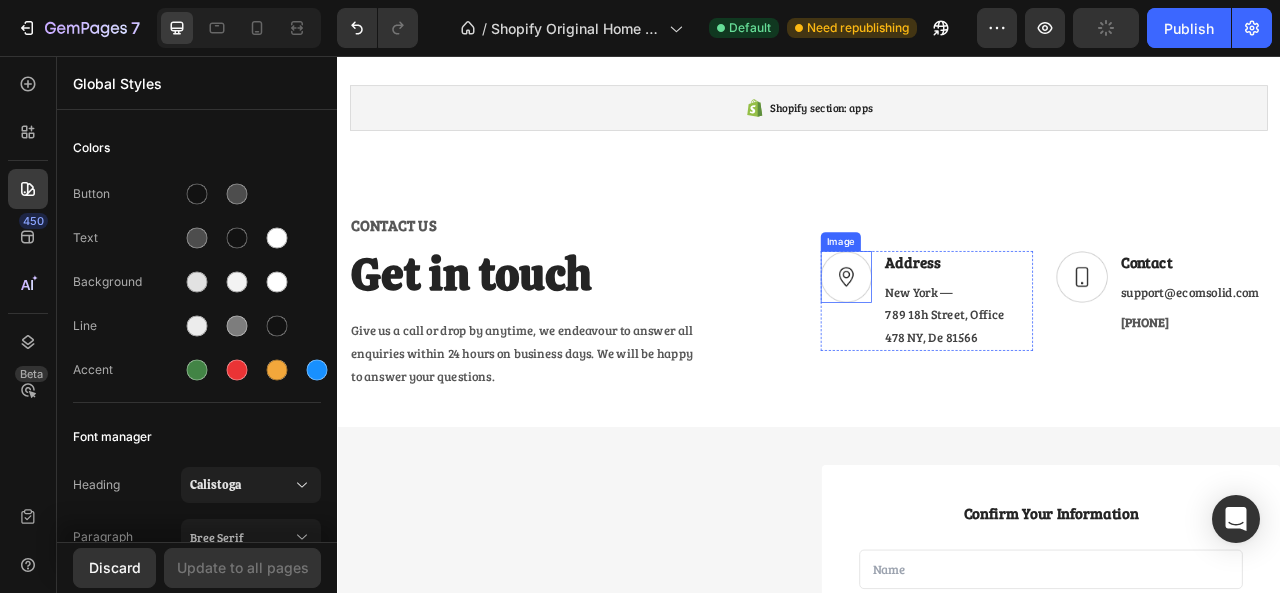 click at bounding box center [984, 337] 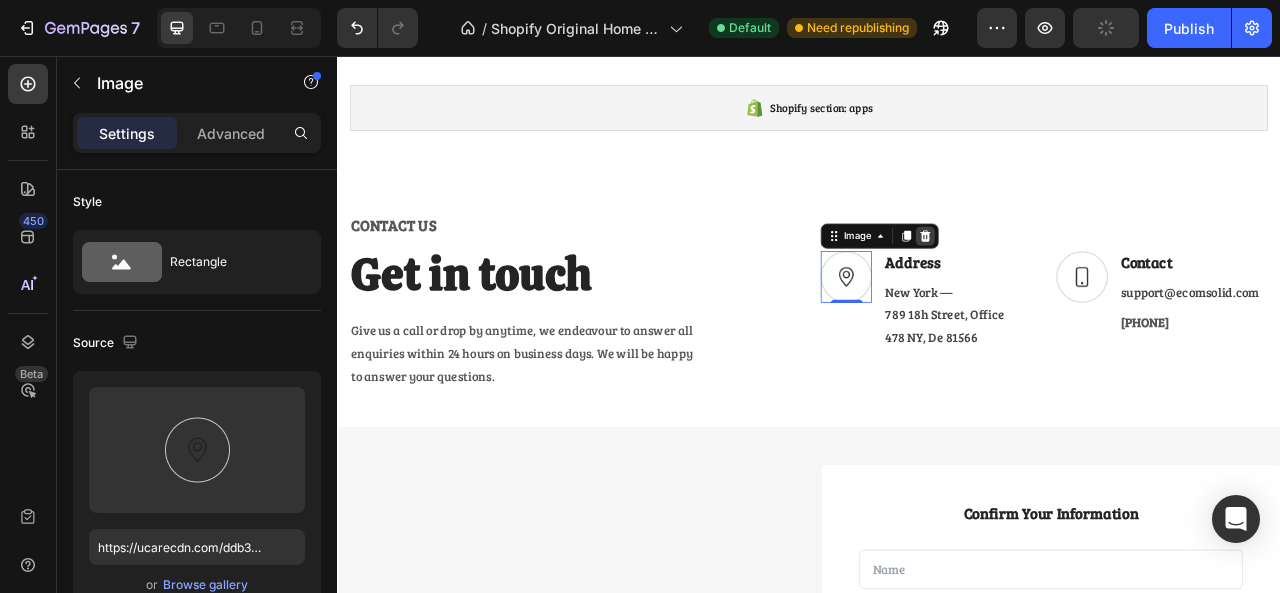 click 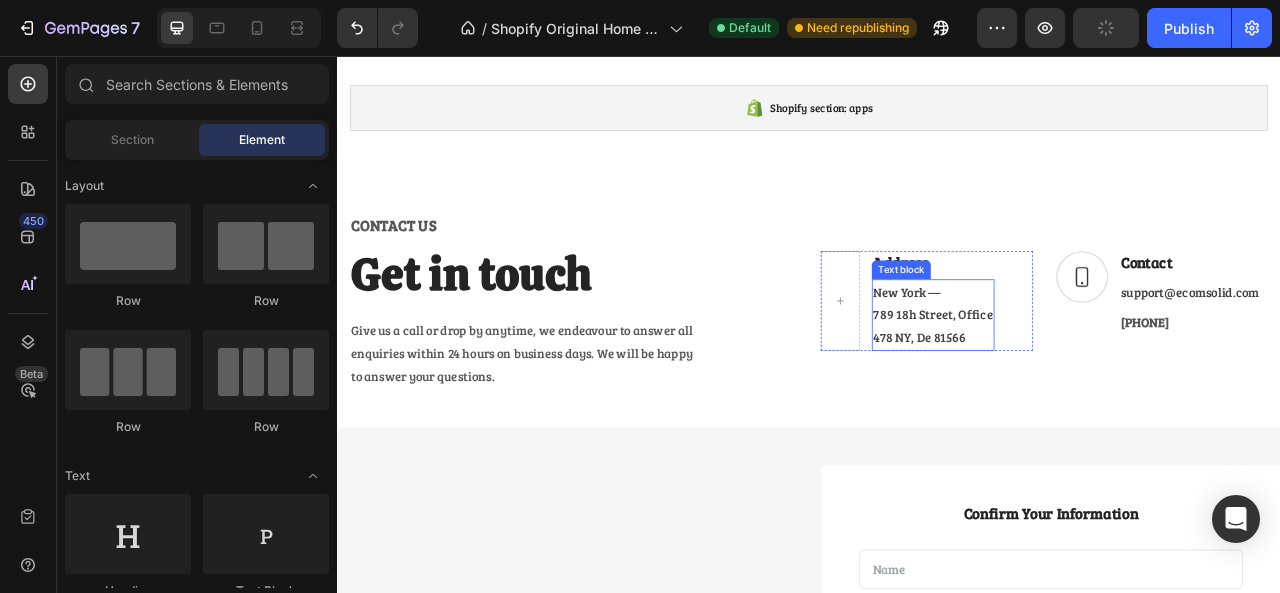 click on "[CITY] — [NUMBER] [STREET], [OFFICE]" at bounding box center [1095, 371] 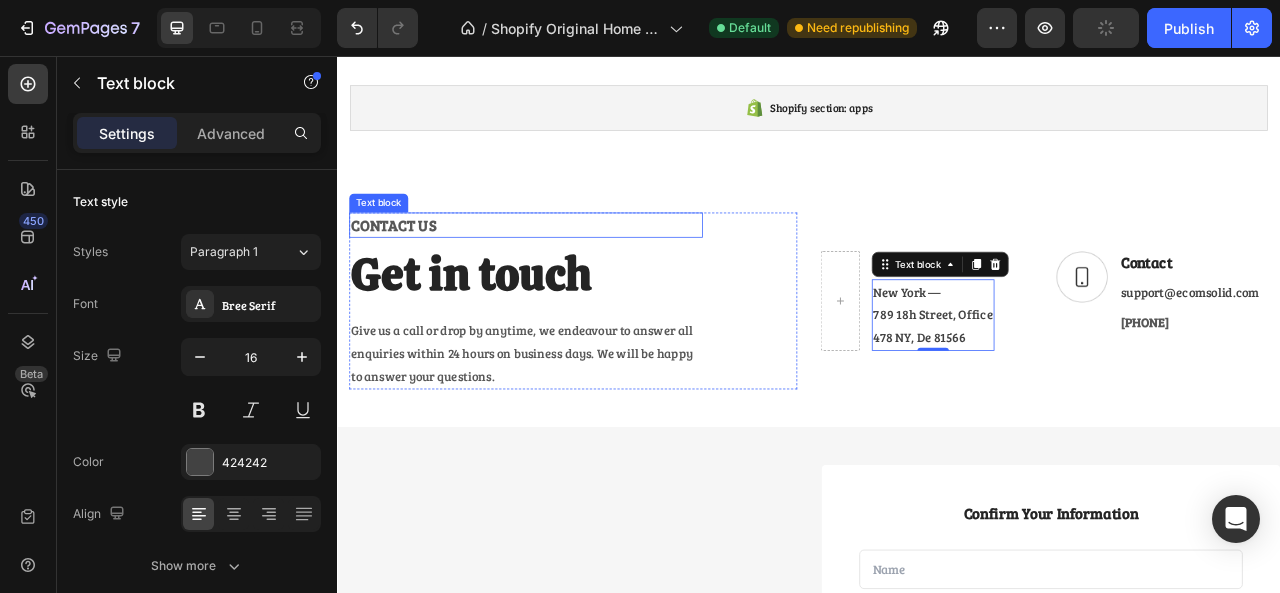 click on "CONTACT US" at bounding box center (577, 271) 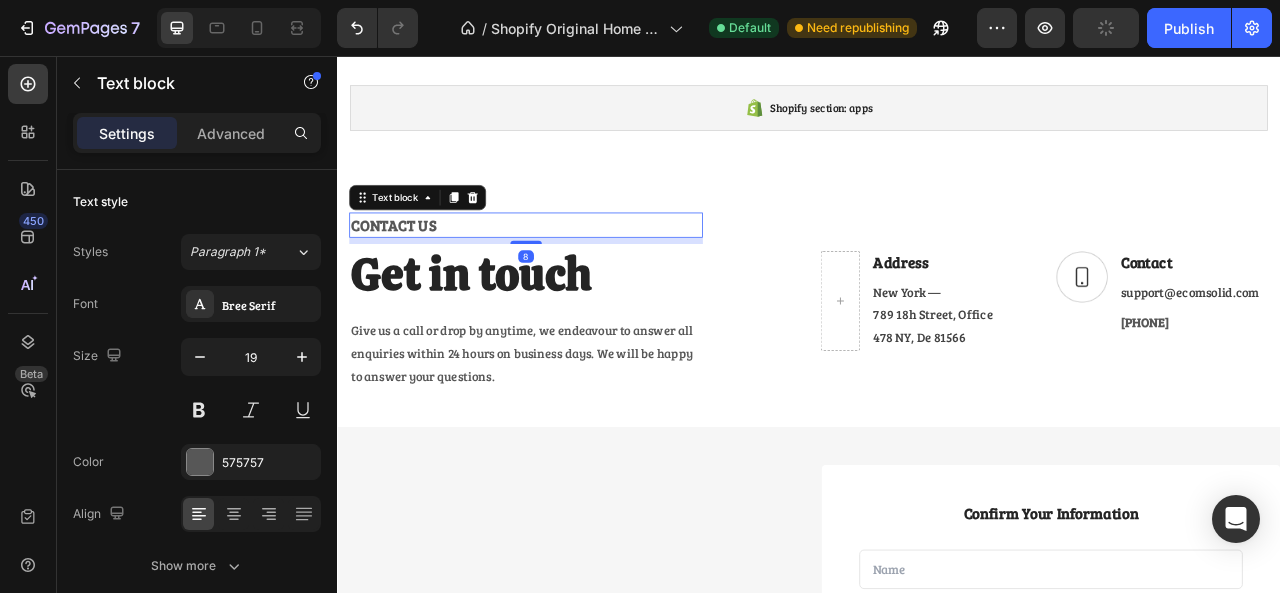 scroll, scrollTop: 460, scrollLeft: 0, axis: vertical 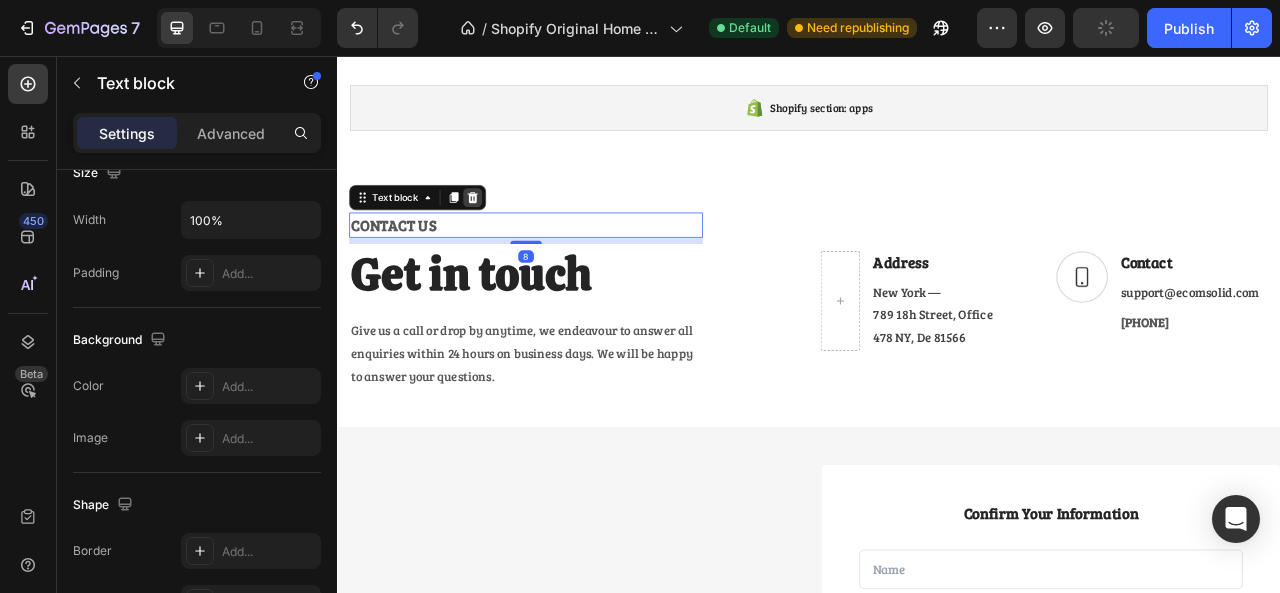 click at bounding box center (509, 236) 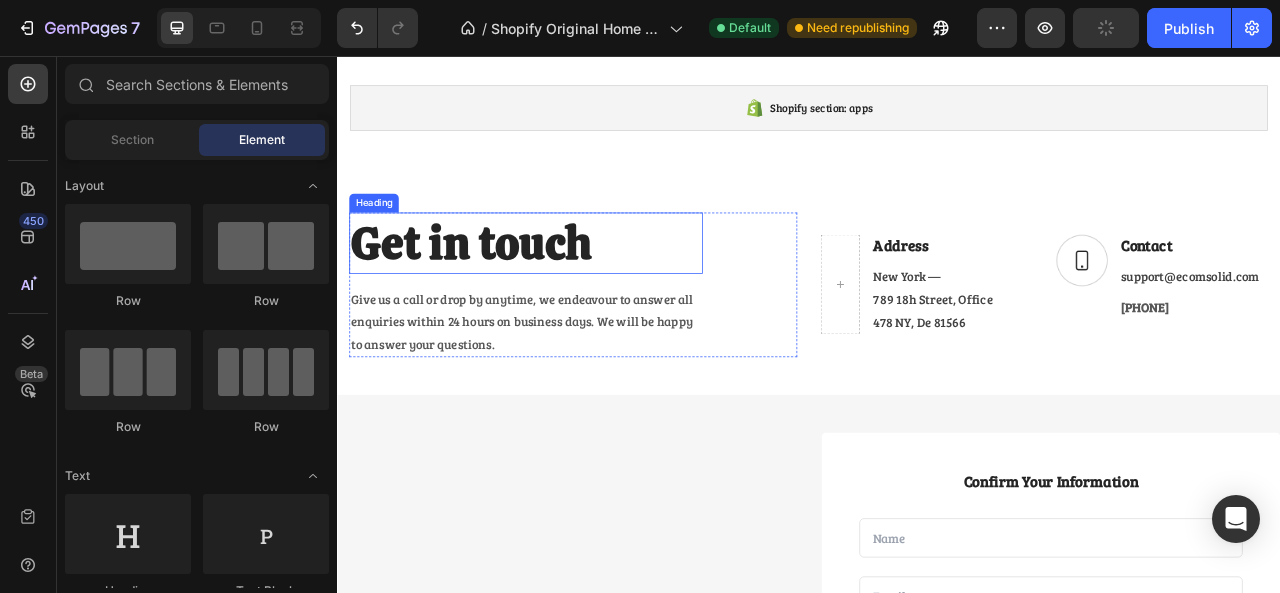 click on "Get in touch" at bounding box center (577, 294) 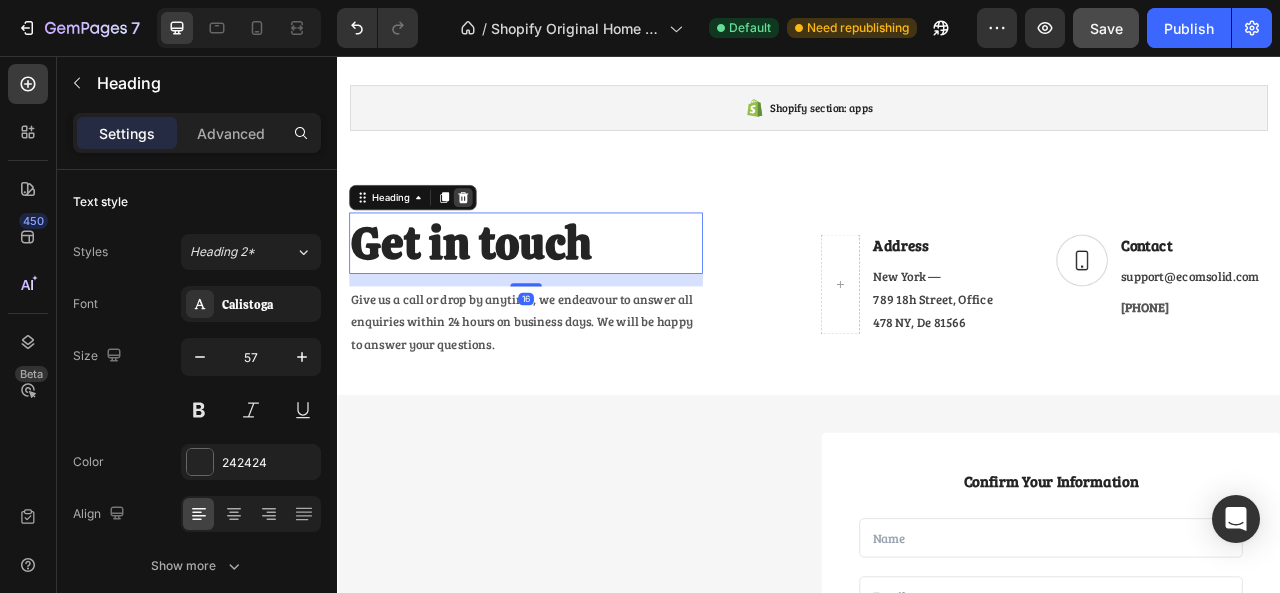 click 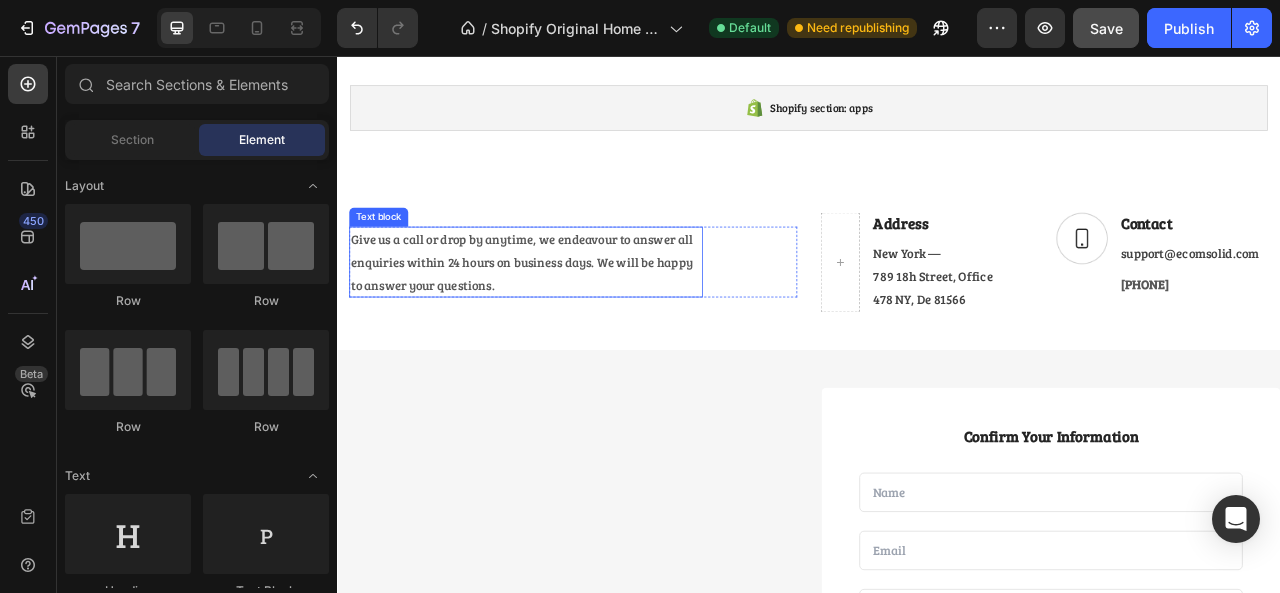 click on "Give us a call or drop by anytime, we endeavour to answer all enquiries within 24 hours on business days. We will be happy to answer your questions." at bounding box center (577, 318) 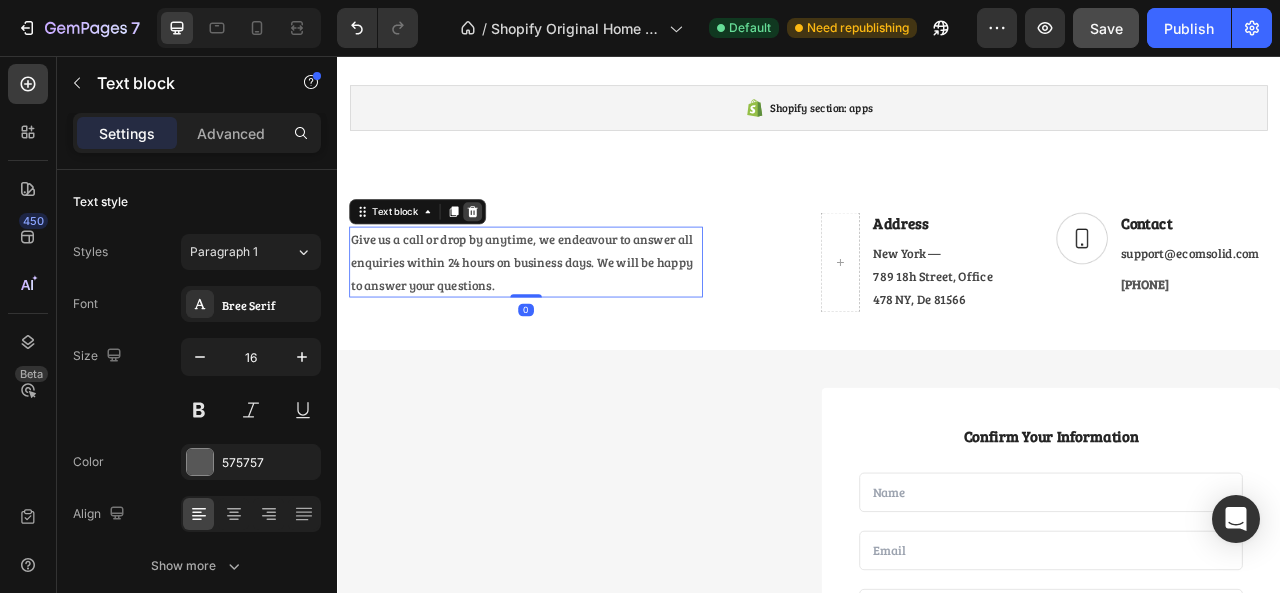 click 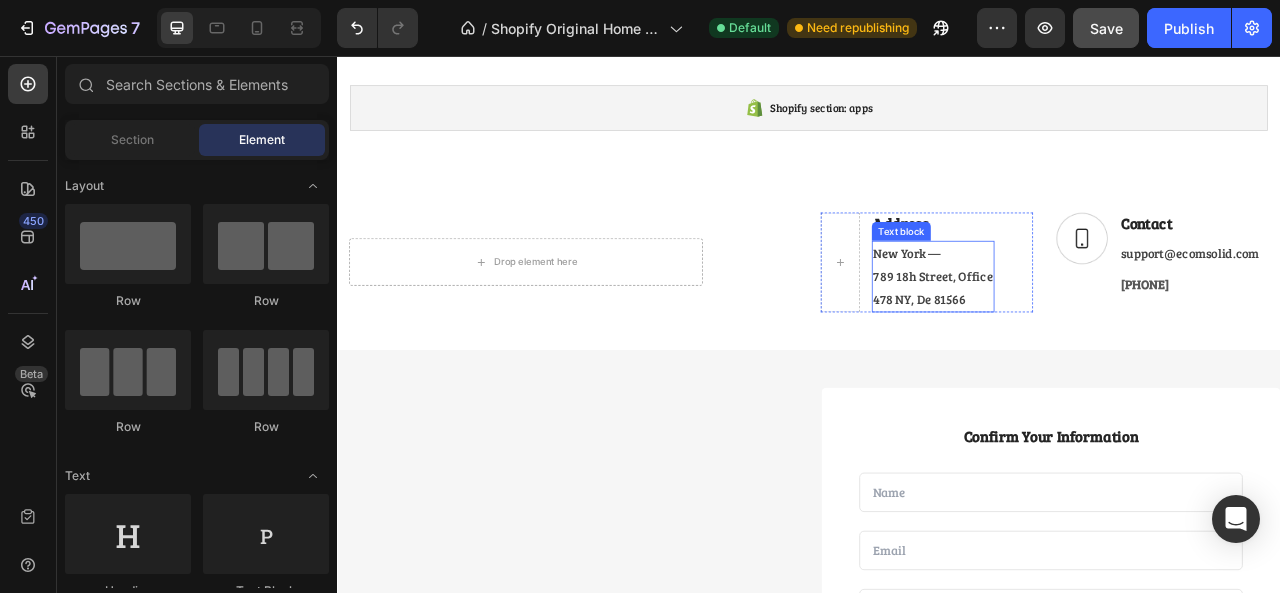 click on "[CITY] — [NUMBER] [STREET], [OFFICE]" at bounding box center (1095, 322) 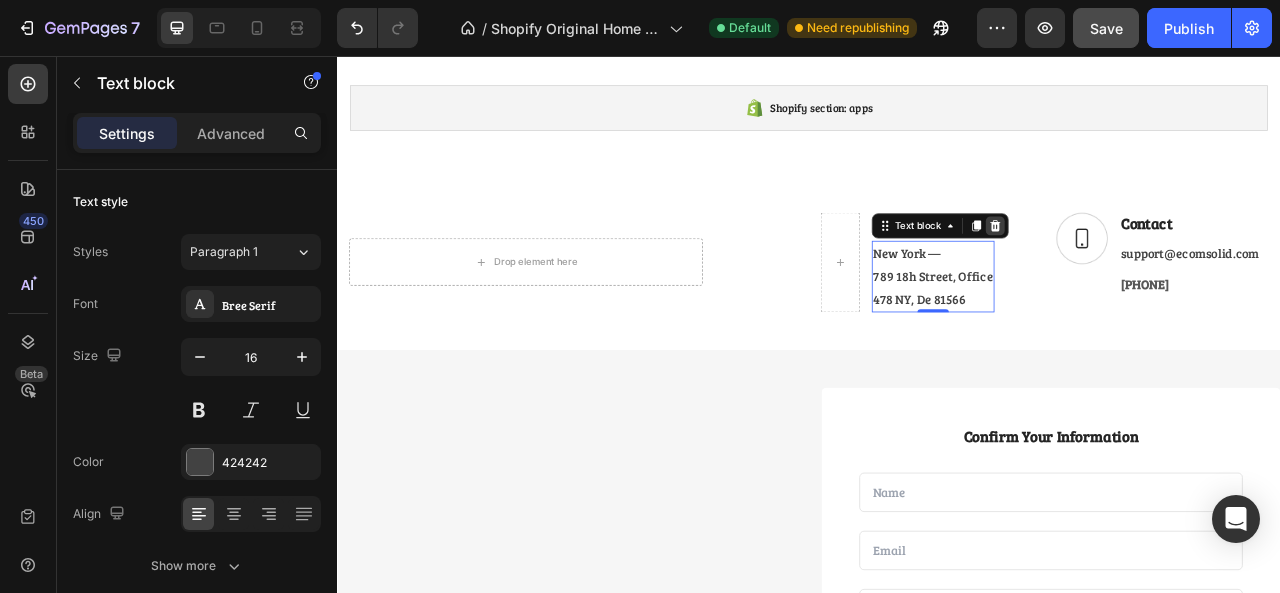 click 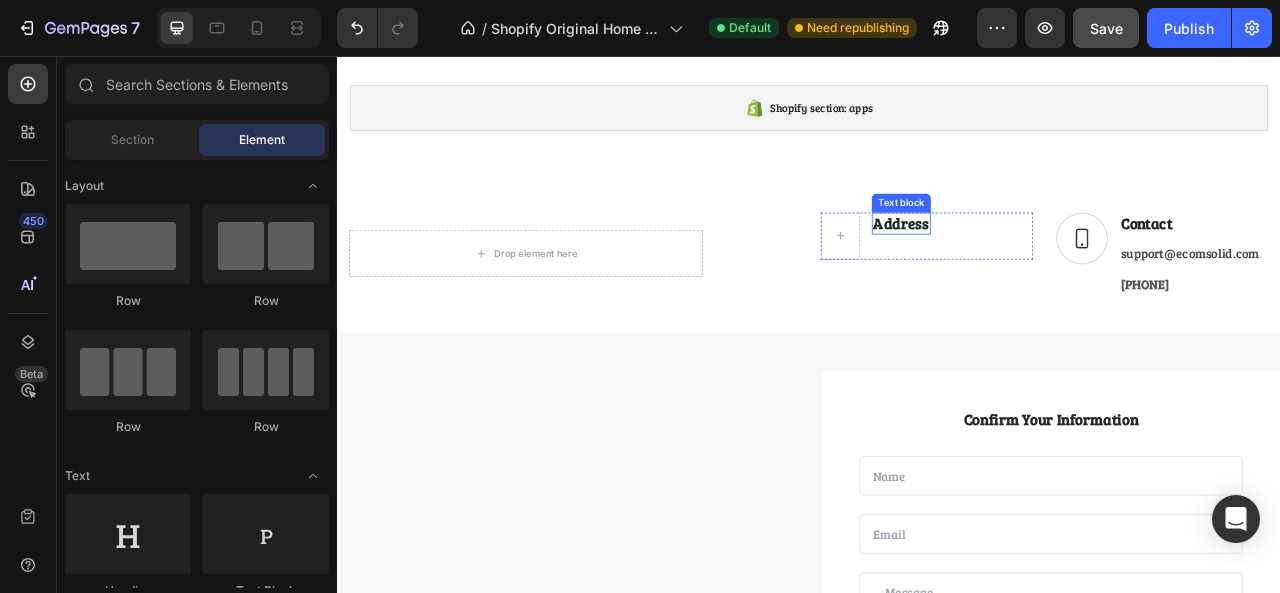 click on "Address" at bounding box center [1054, 269] 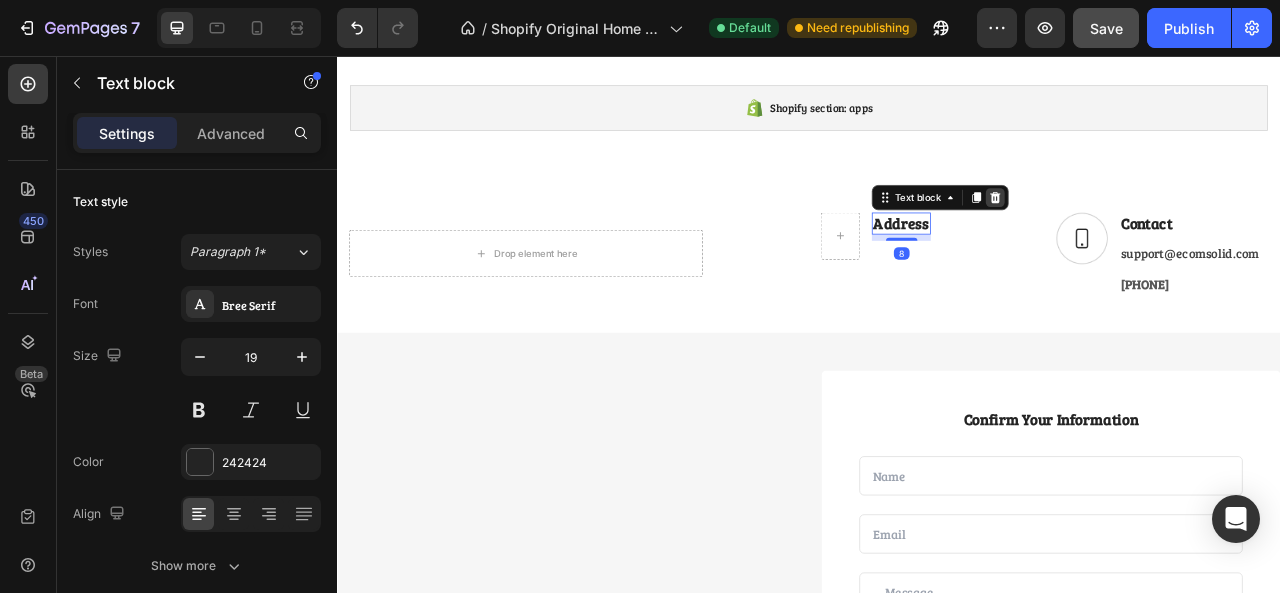 click 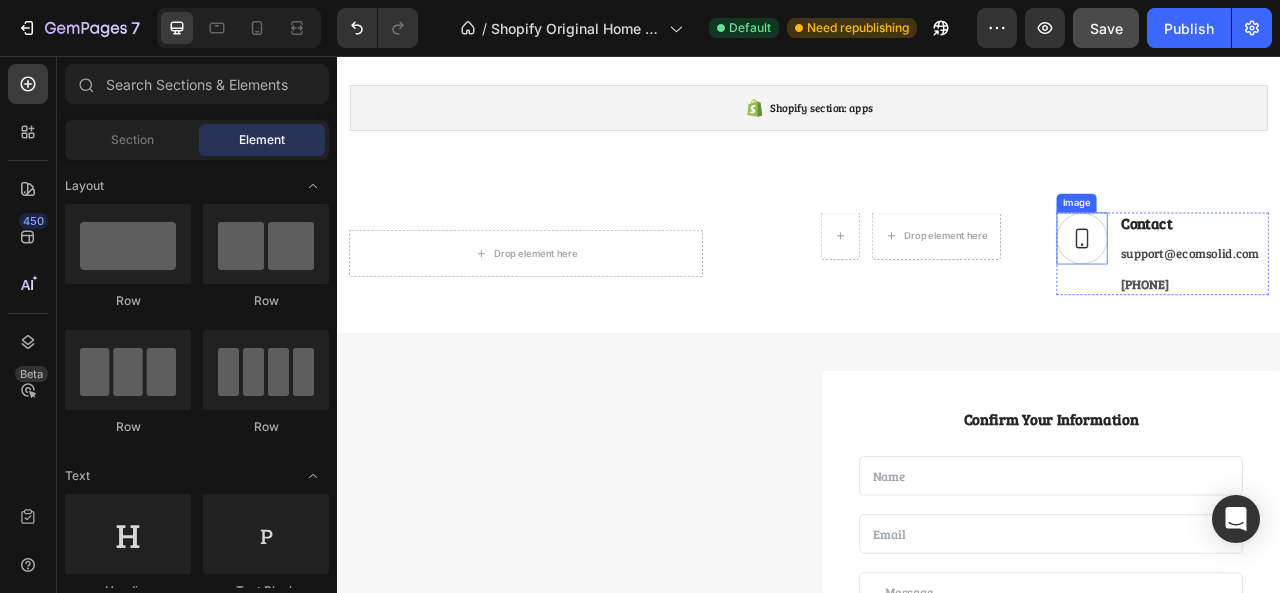 click at bounding box center (1284, 288) 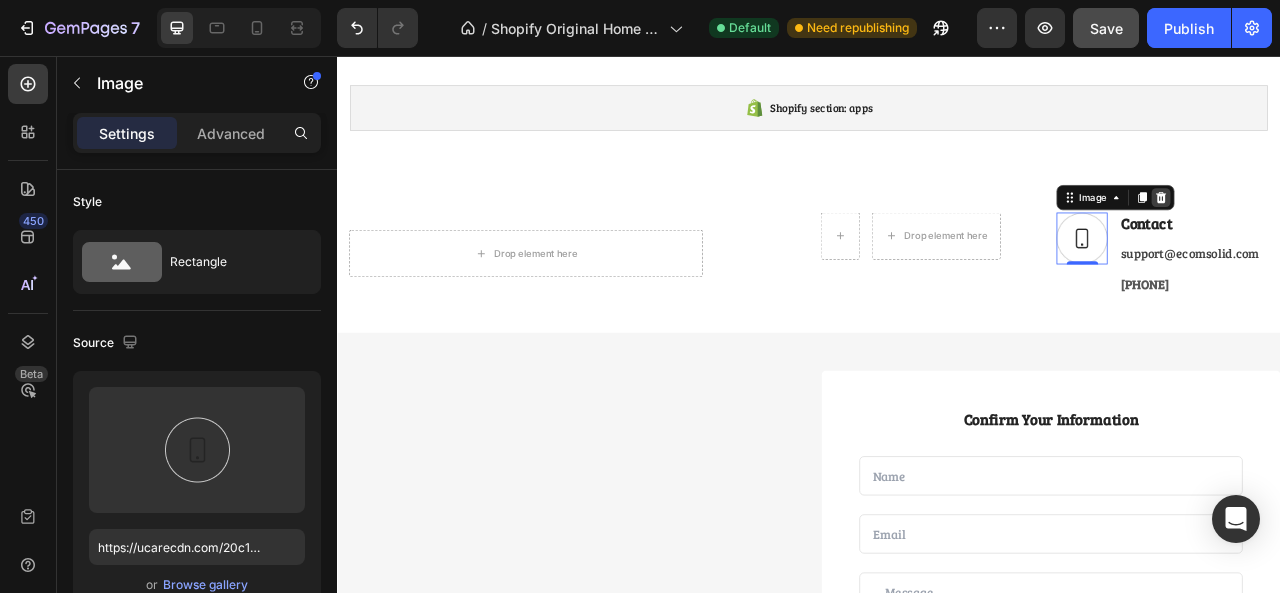 click 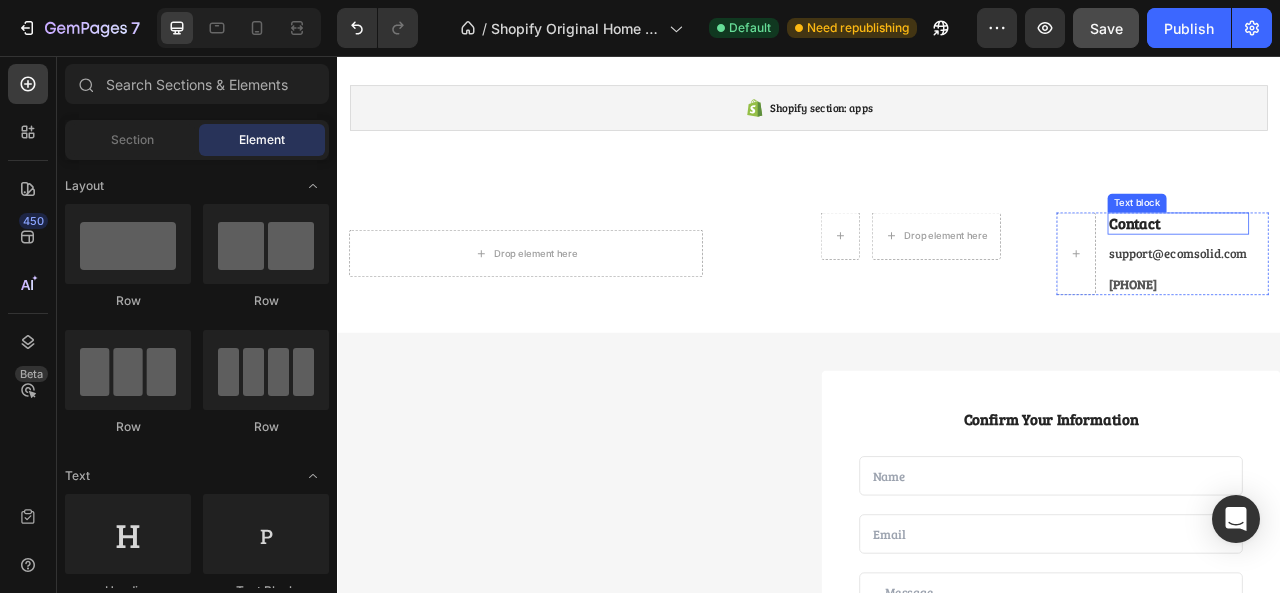 click on "Contact" at bounding box center [1407, 269] 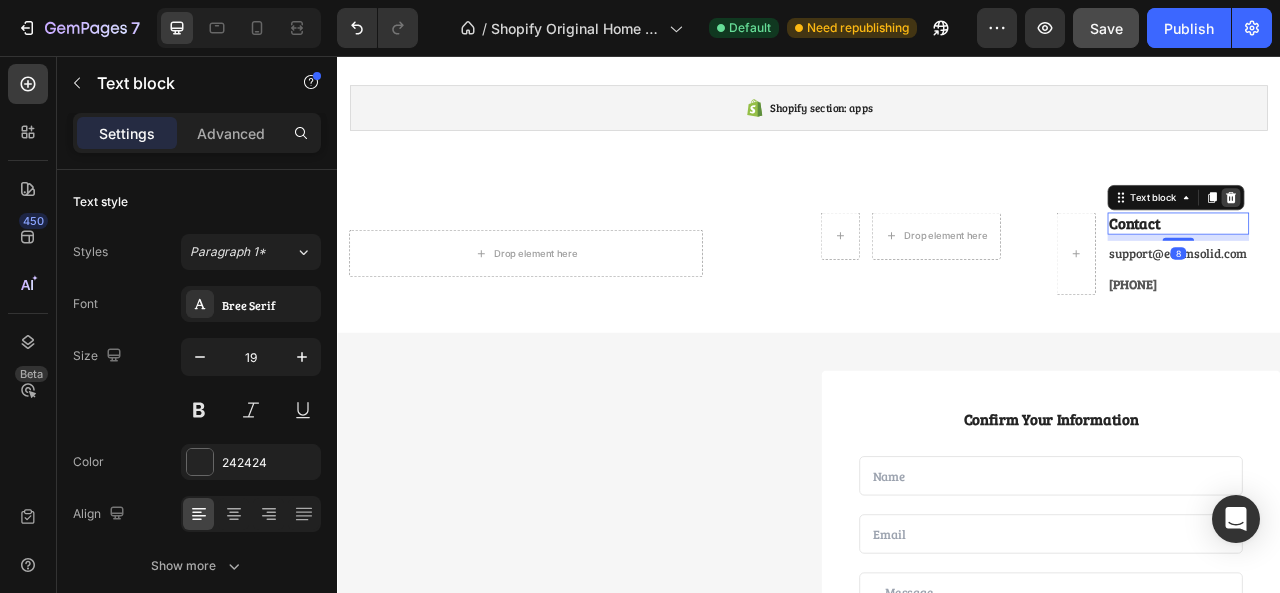 click 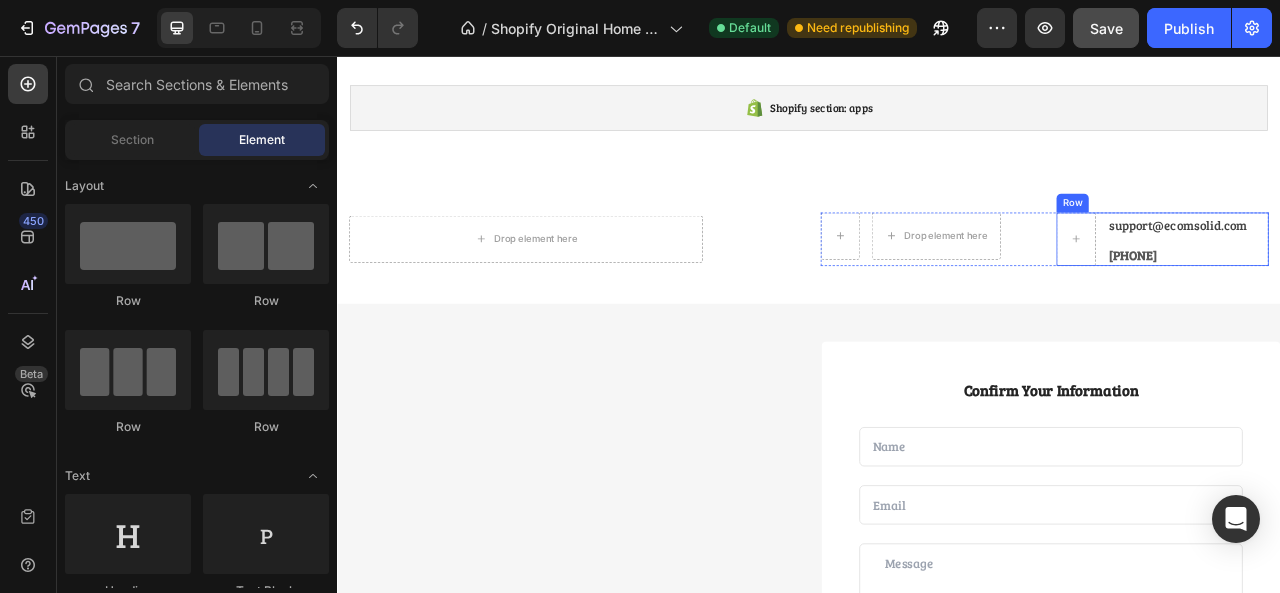 click on "support@example.com Text block [PHONE] Text block" at bounding box center (1407, 289) 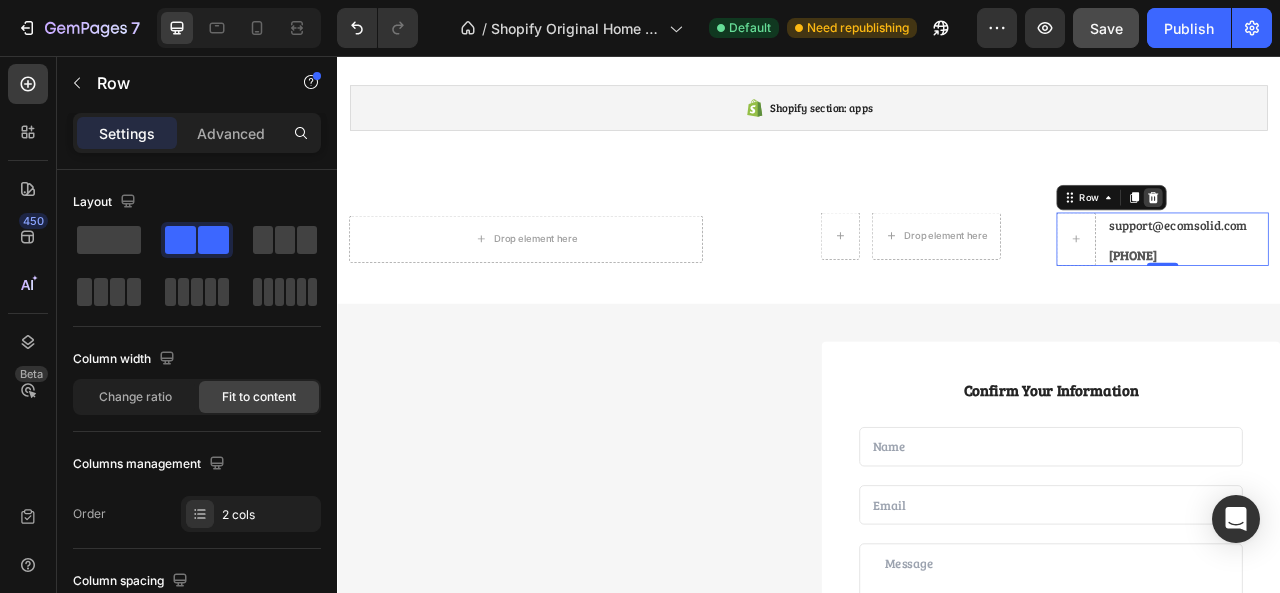 click 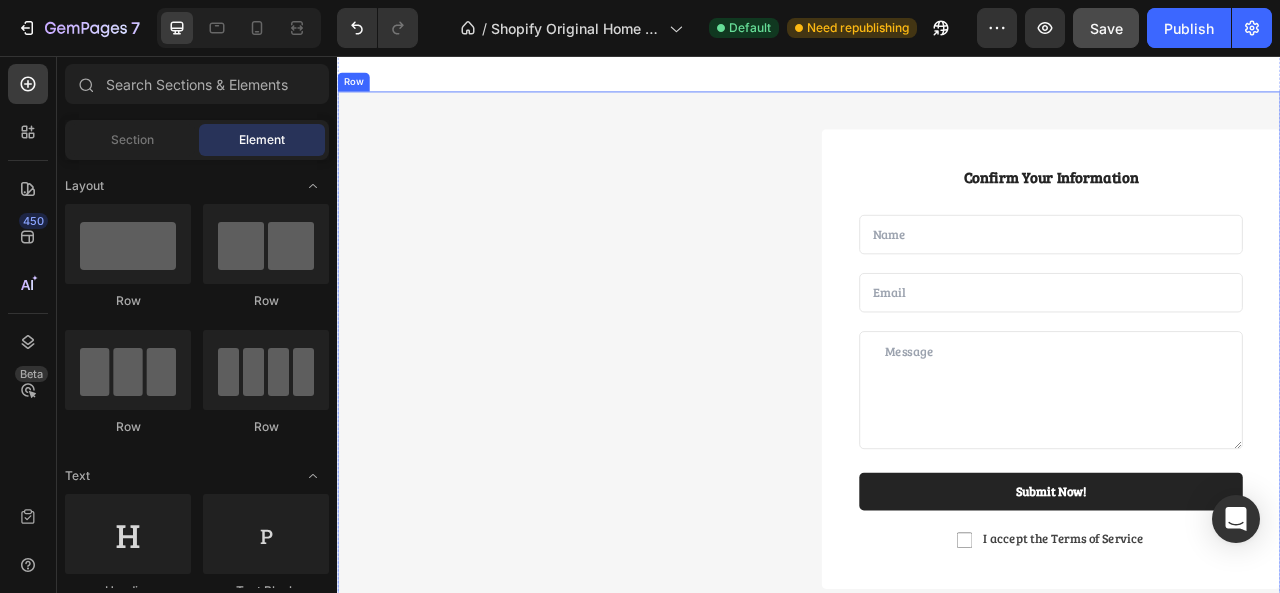 scroll, scrollTop: 2669, scrollLeft: 0, axis: vertical 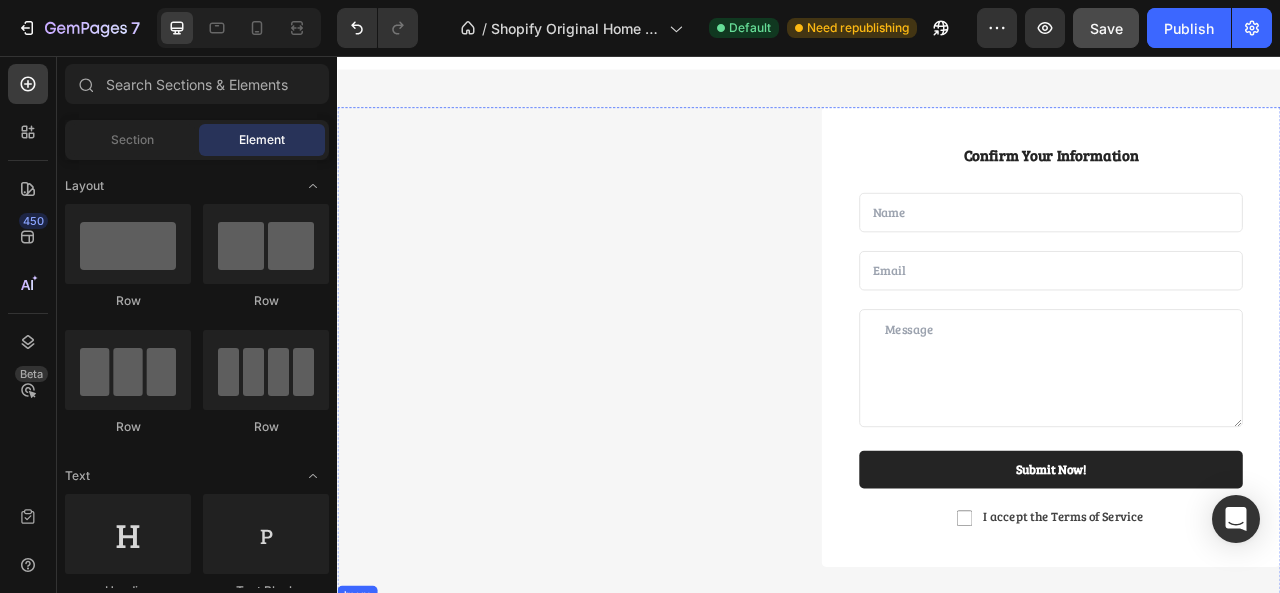 click at bounding box center (571, 754) 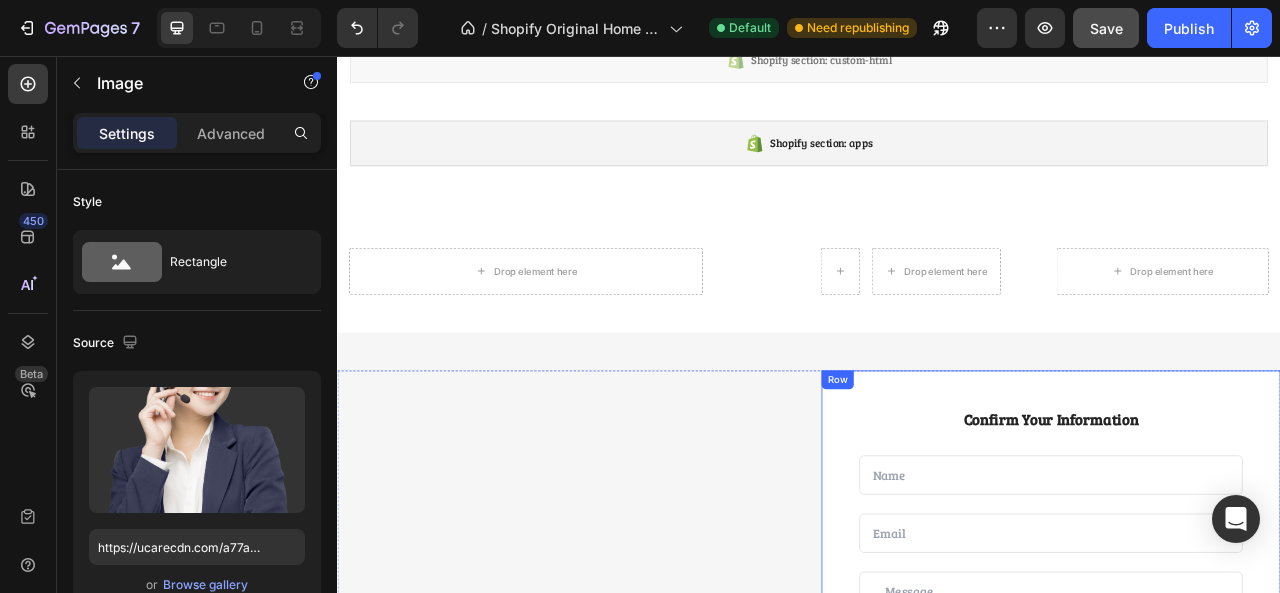 scroll, scrollTop: 2314, scrollLeft: 0, axis: vertical 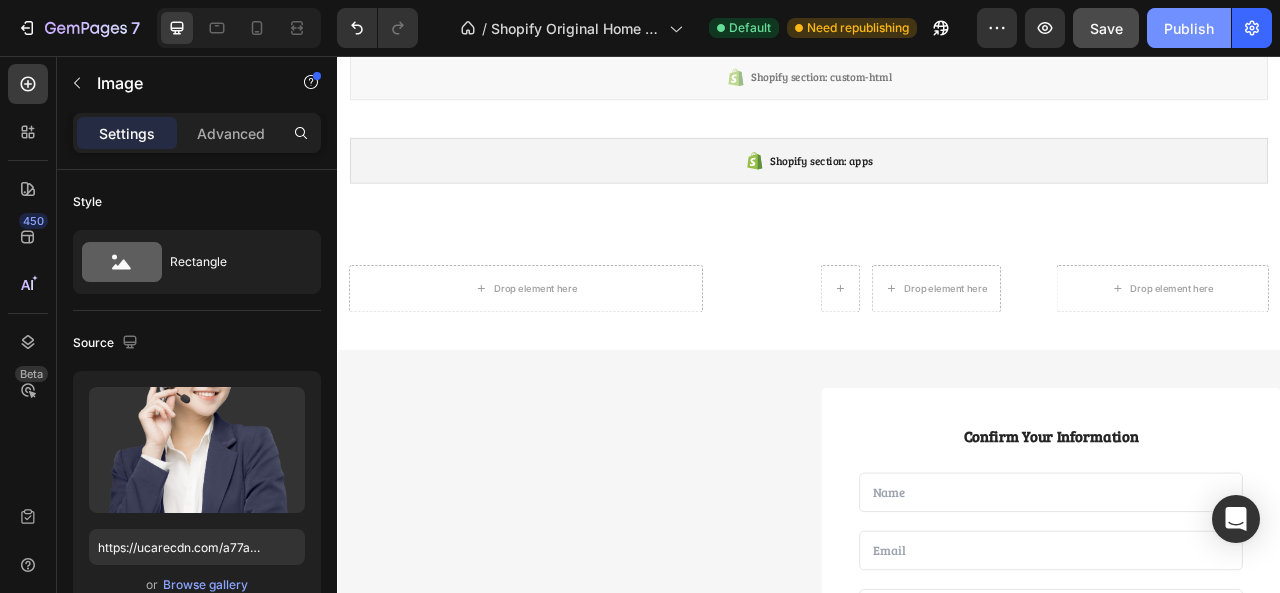 click on "Publish" at bounding box center [1189, 28] 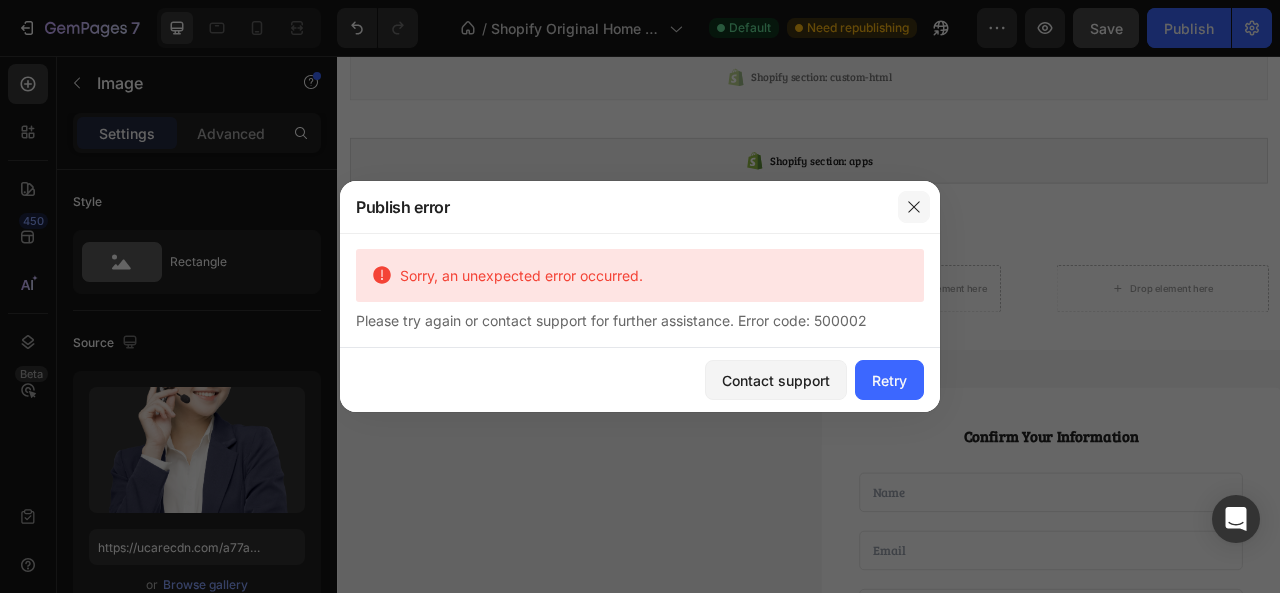 click 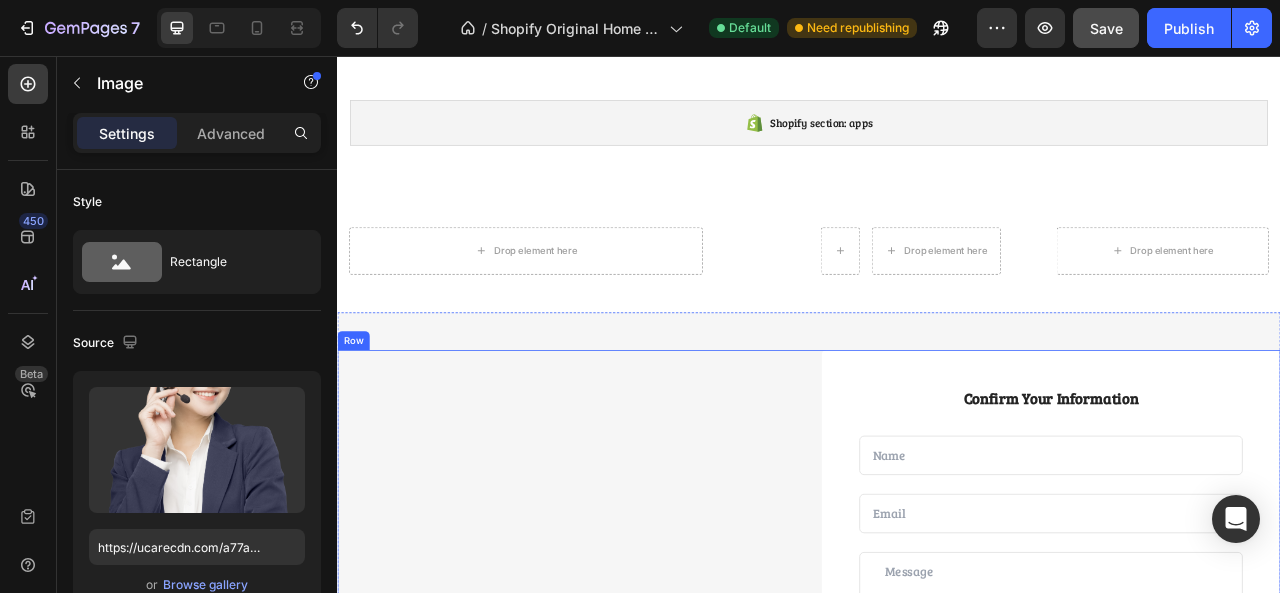 scroll, scrollTop: 2358, scrollLeft: 0, axis: vertical 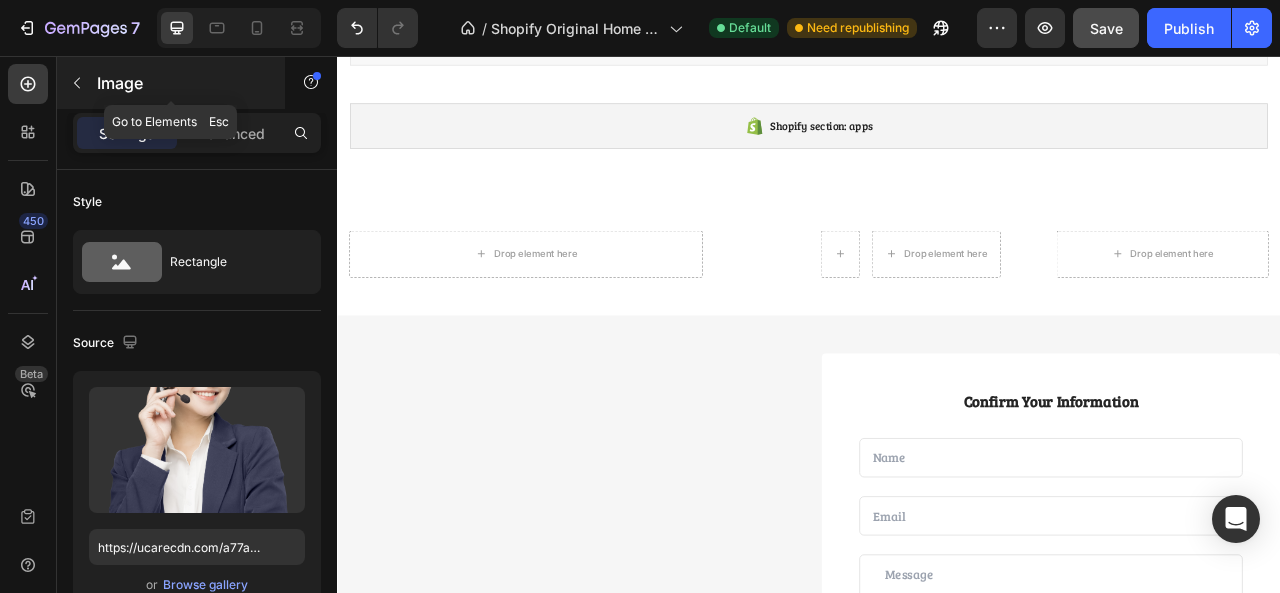 click 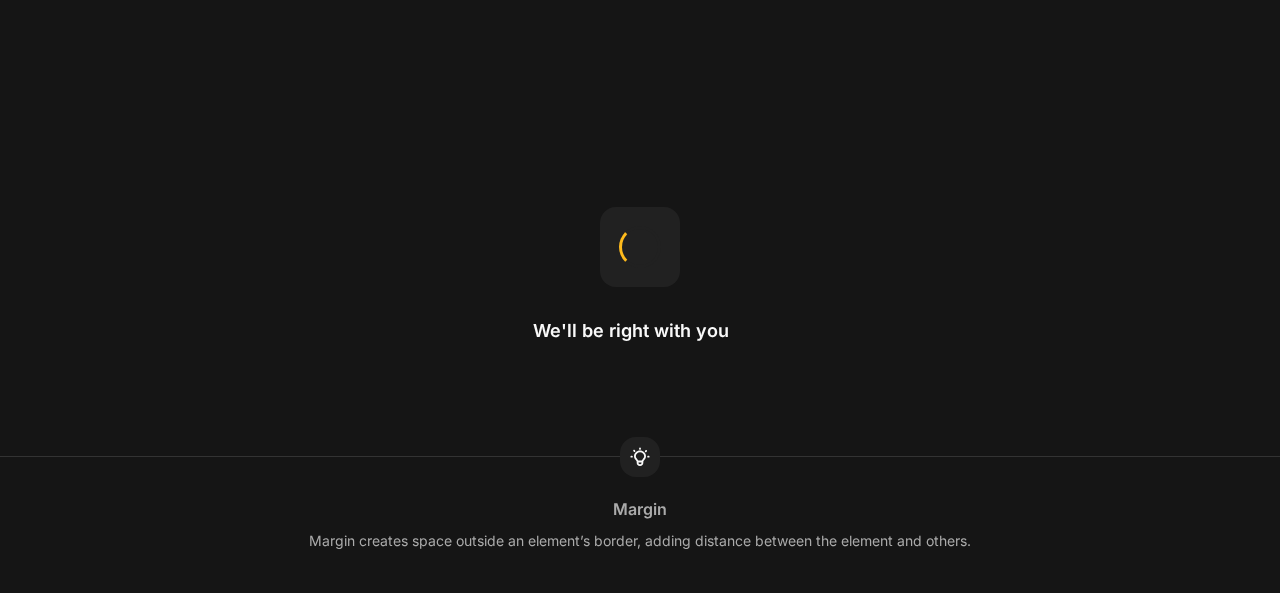 scroll, scrollTop: 0, scrollLeft: 0, axis: both 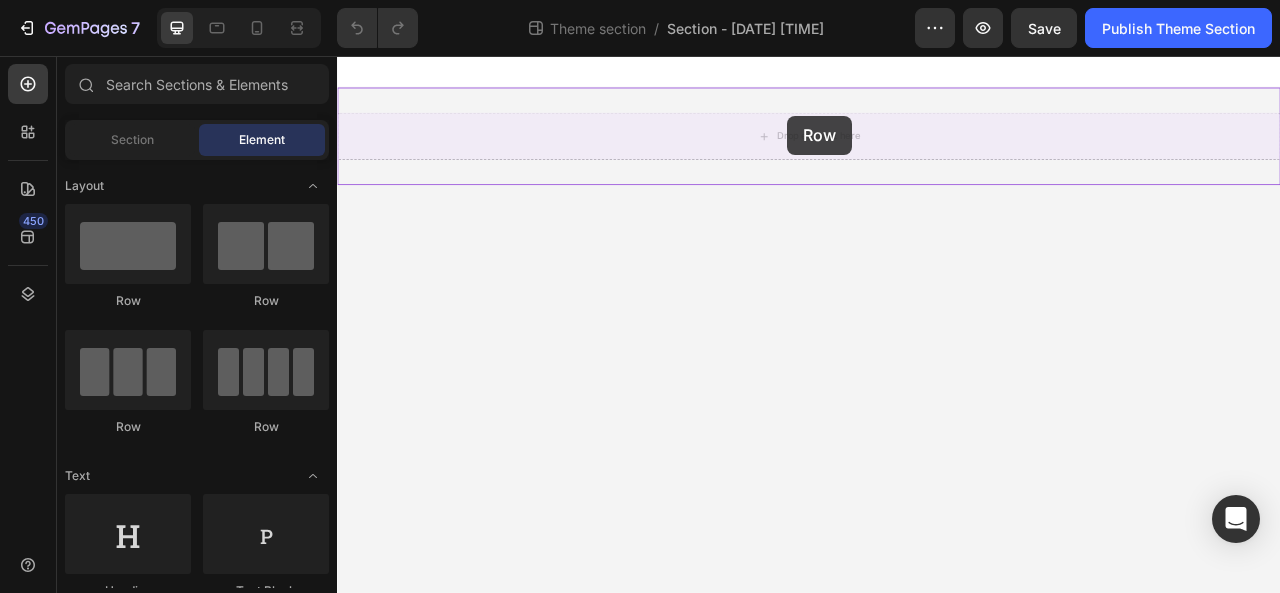drag, startPoint x: 592, startPoint y: 313, endPoint x: 912, endPoint y: 132, distance: 367.6425 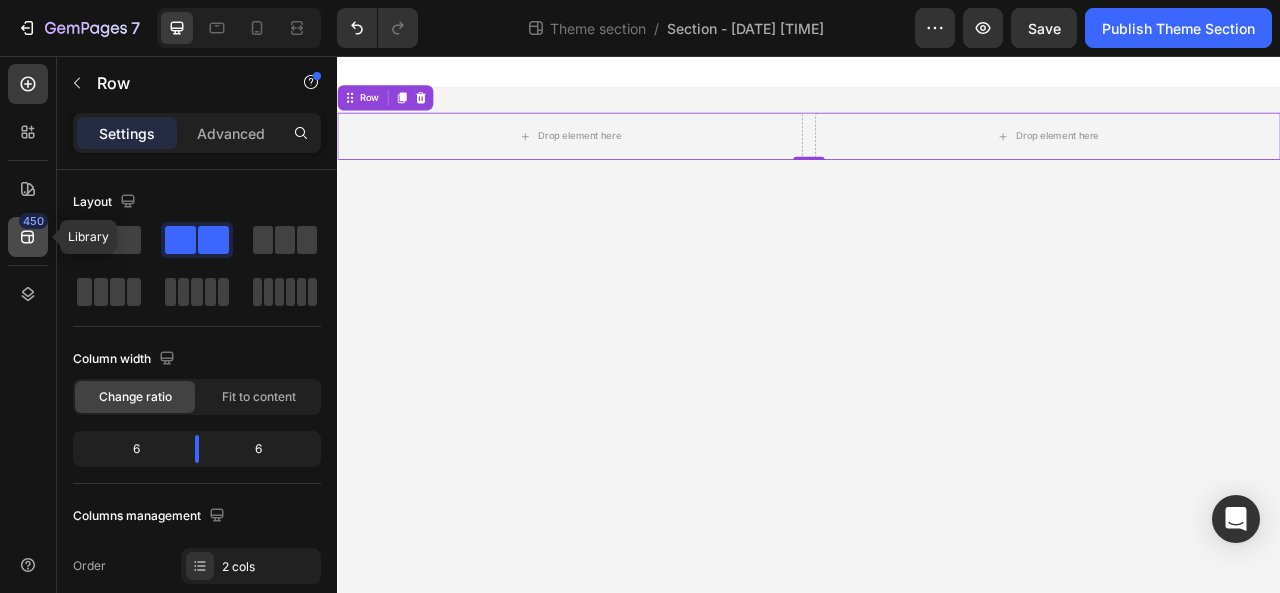 click 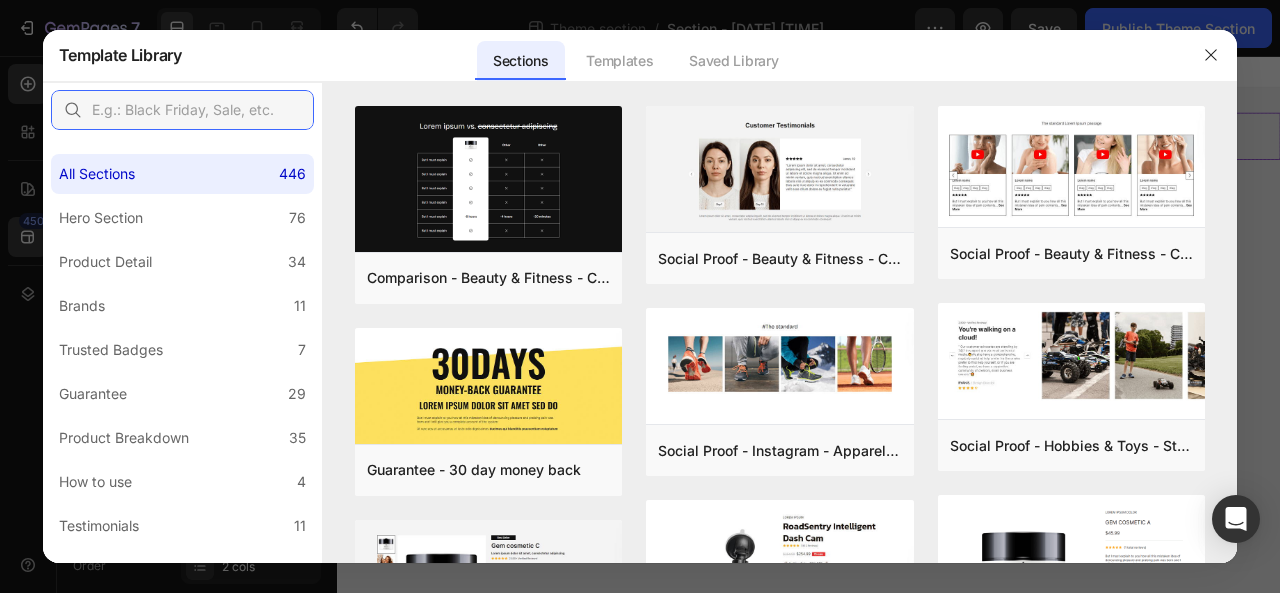 click at bounding box center (182, 110) 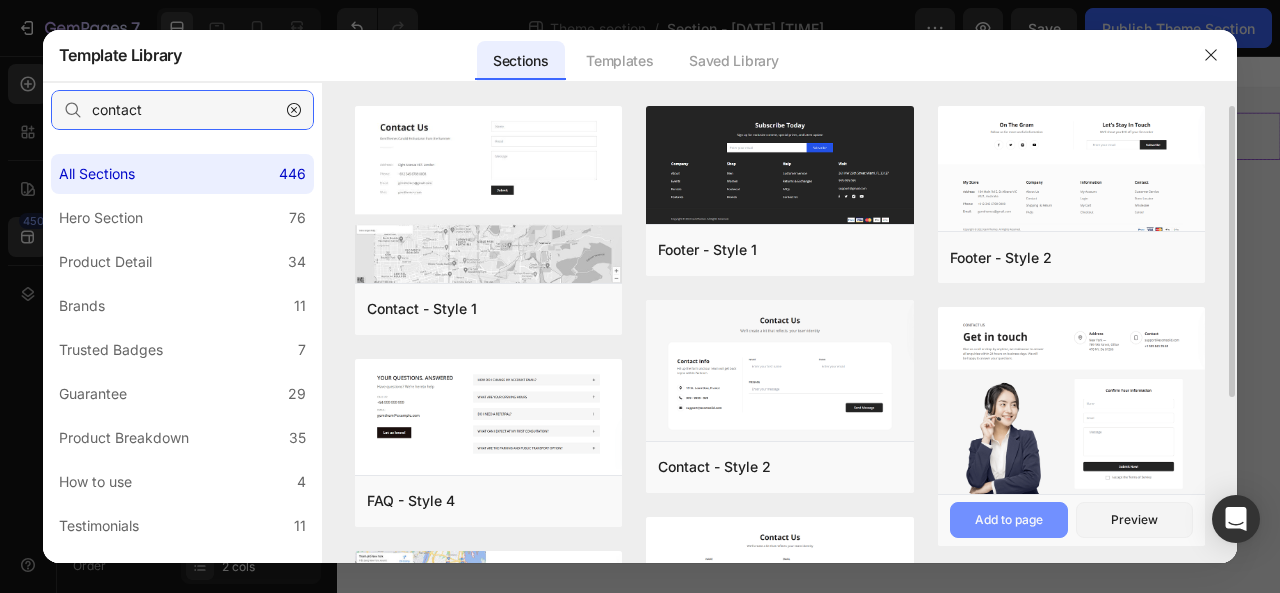type on "contact" 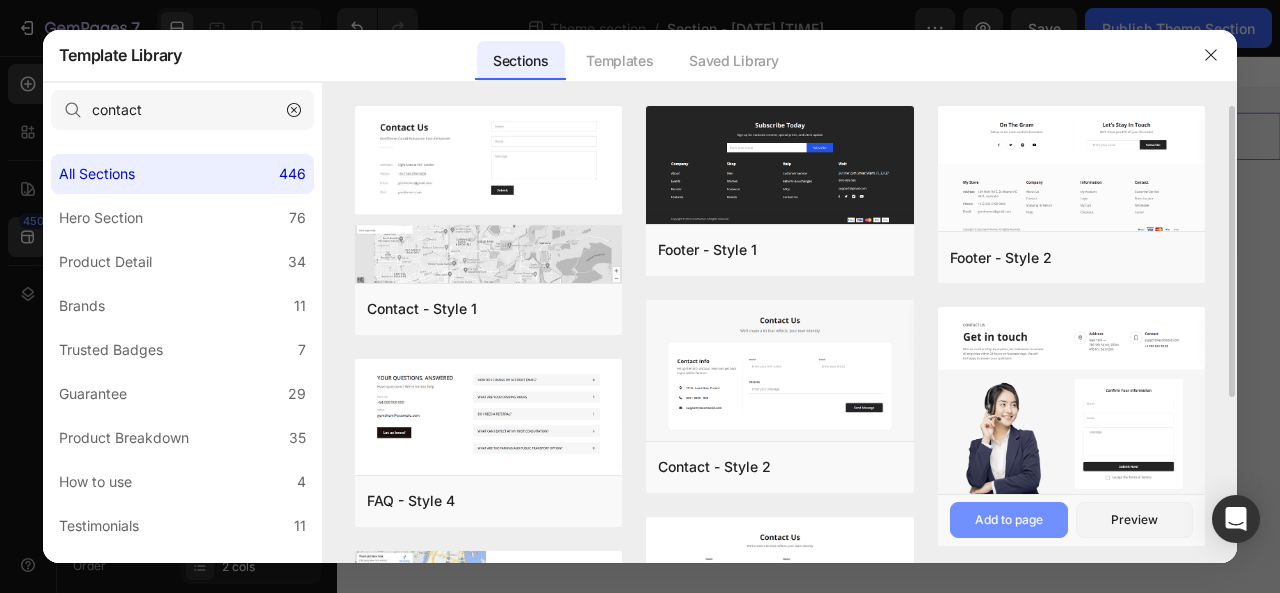 click on "Add to page" at bounding box center (0, 0) 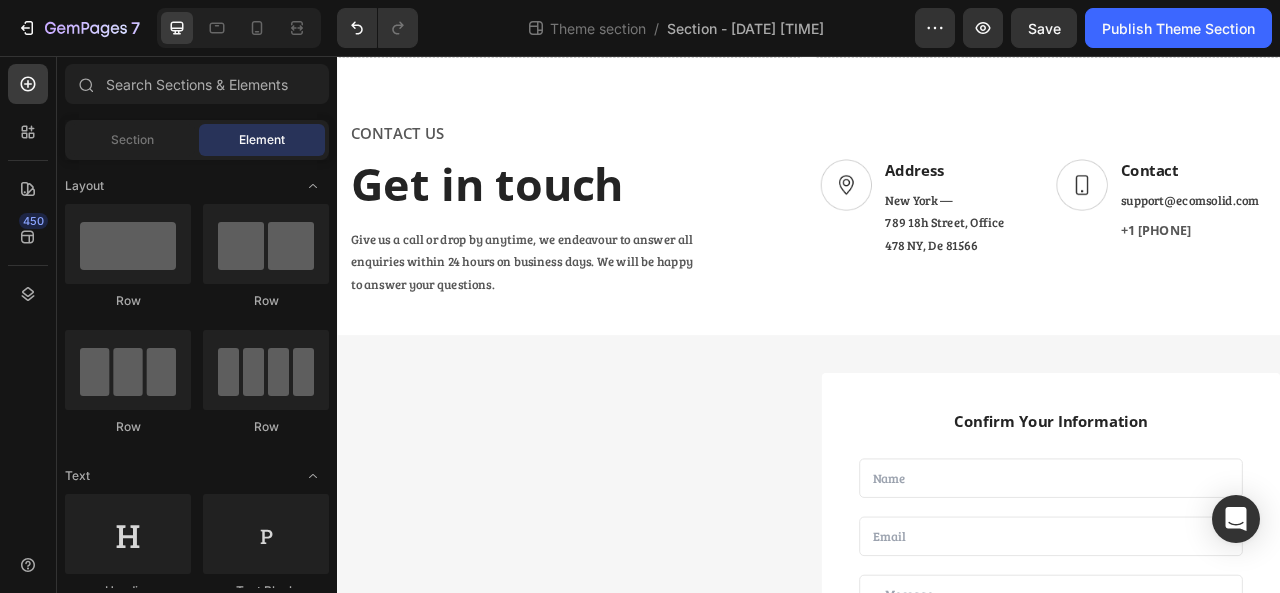 scroll, scrollTop: 132, scrollLeft: 0, axis: vertical 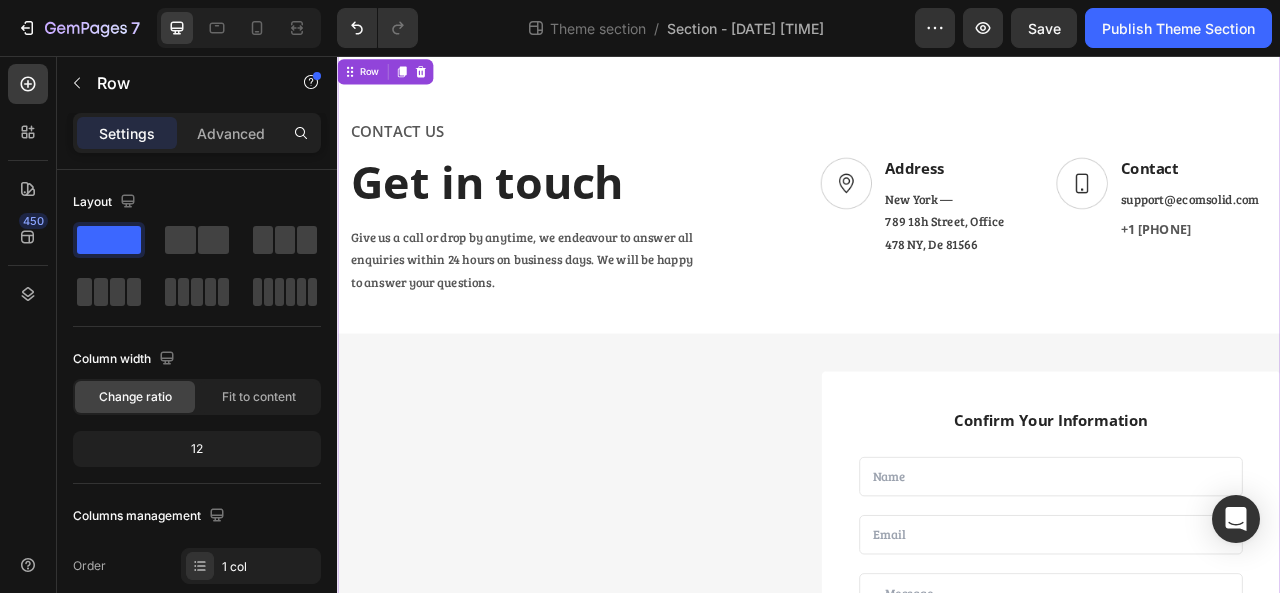 click on "CONTACT US Text block Get in touch Heading Give us a call or drop by anytime, we endeavour to answer all enquiries within 24 hours on business days. We will be happy to answer your questions. Text block Row Image Address Text block New York — 789 18h Street, Office  478 NY, De 81566 Text block Row Image Contact Text block support@ecomsolid.com Text block +1 555 841 25 69 Text block Row Row Row Image Confirm Your Information Text block Text Field Email Field Row Text Area Submit Now! Submit Button Checkbox I accept the Terms of Service Text block Row Contact Form Row Row Row Row   0" at bounding box center (937, 572) 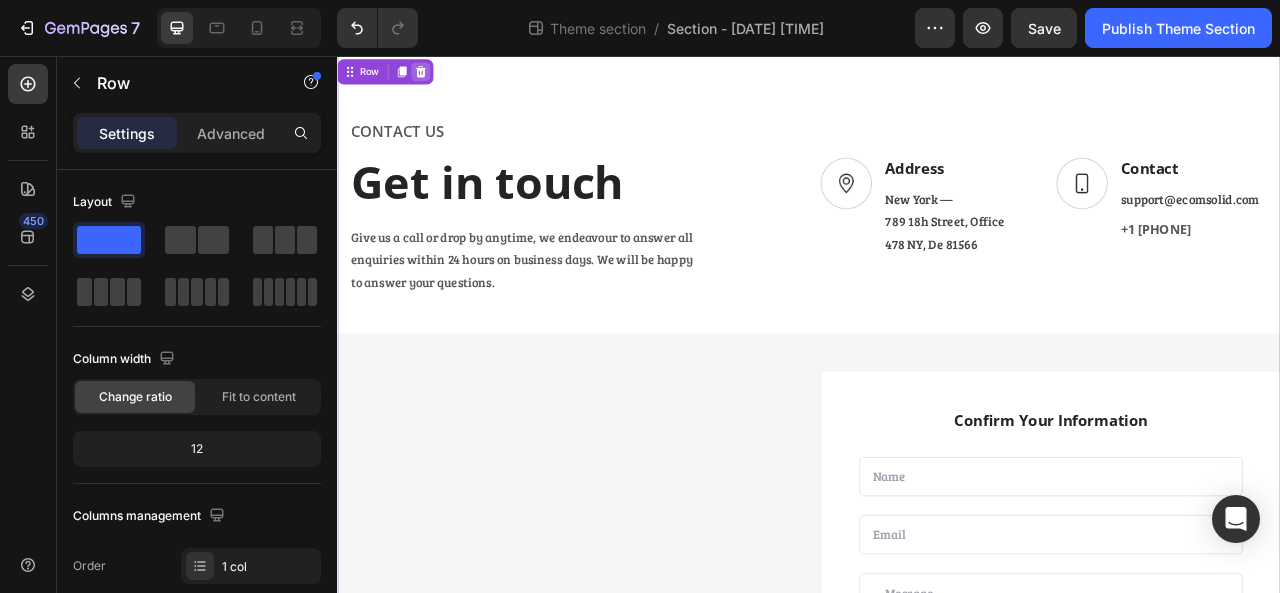 click 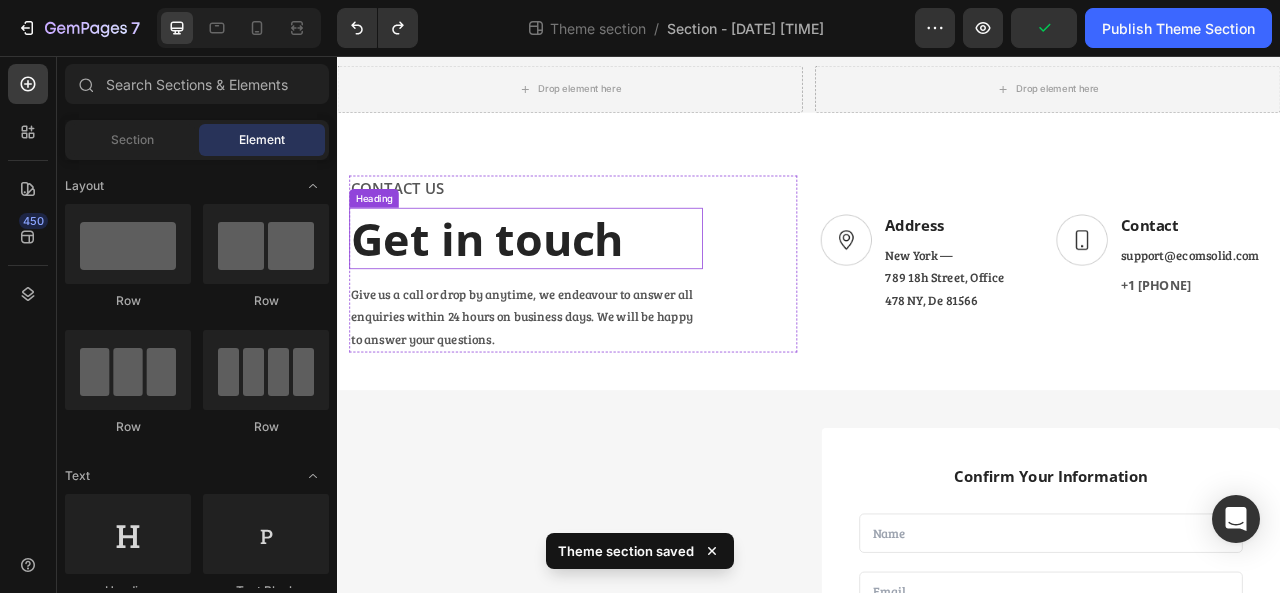scroll, scrollTop: 54, scrollLeft: 0, axis: vertical 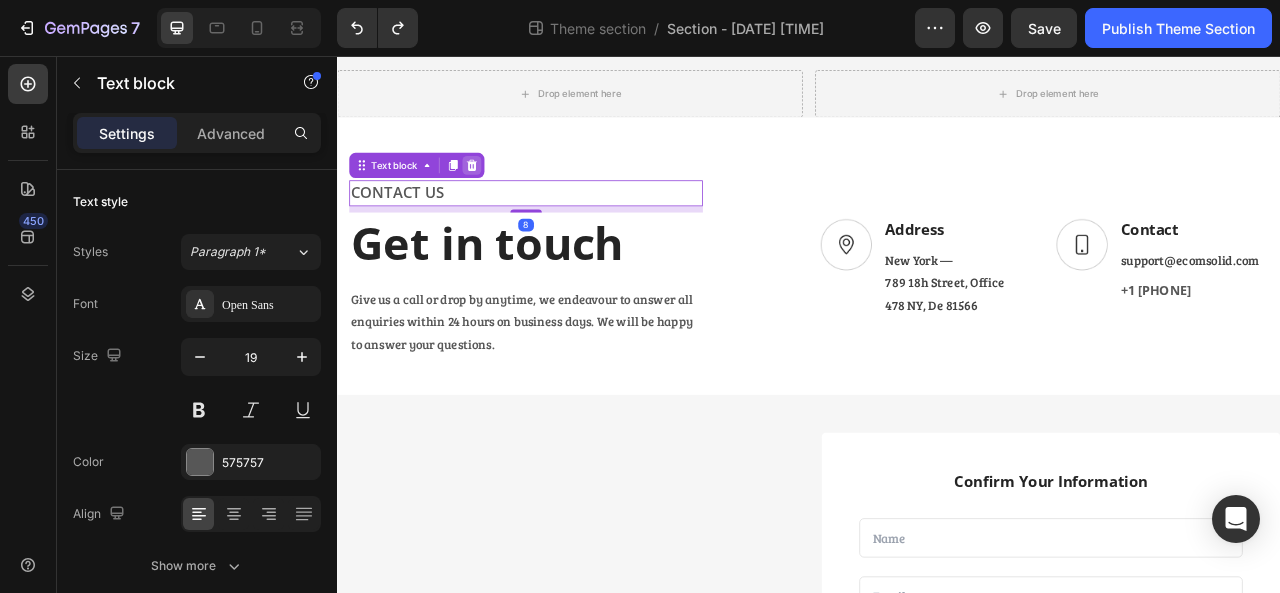 click 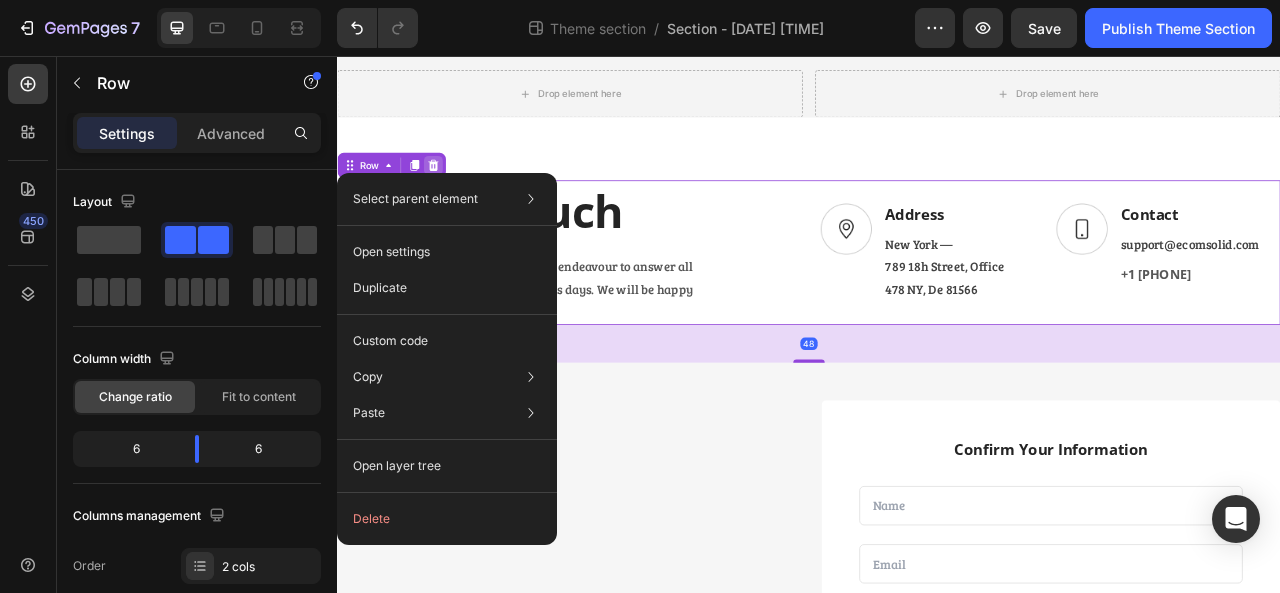 click 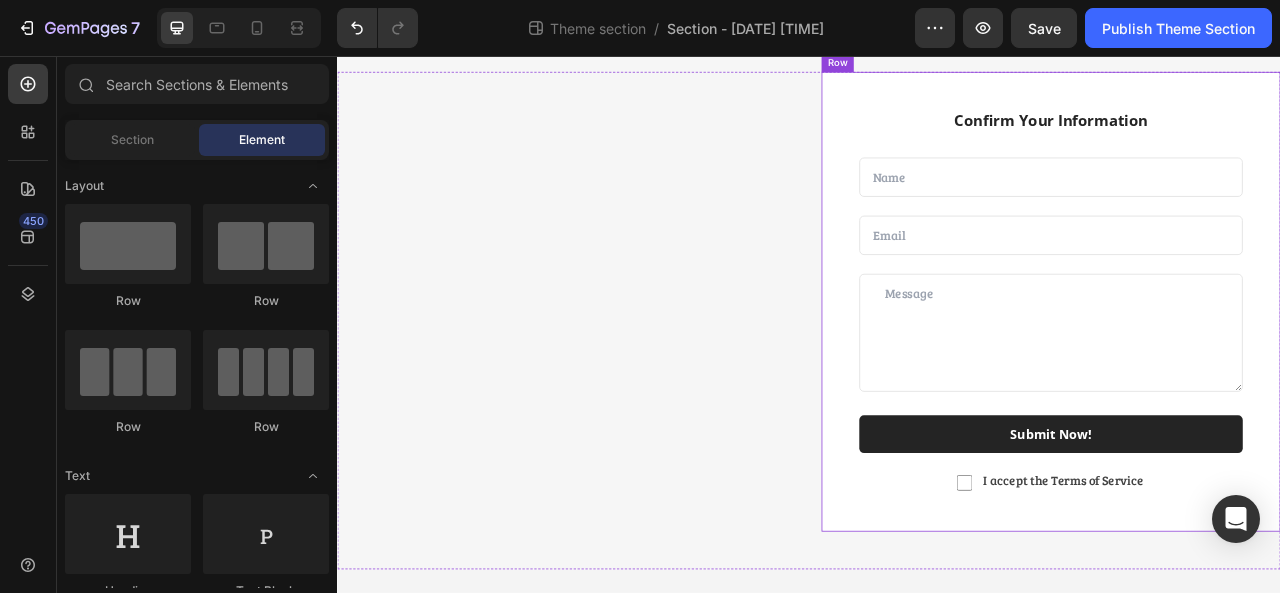 scroll, scrollTop: 0, scrollLeft: 0, axis: both 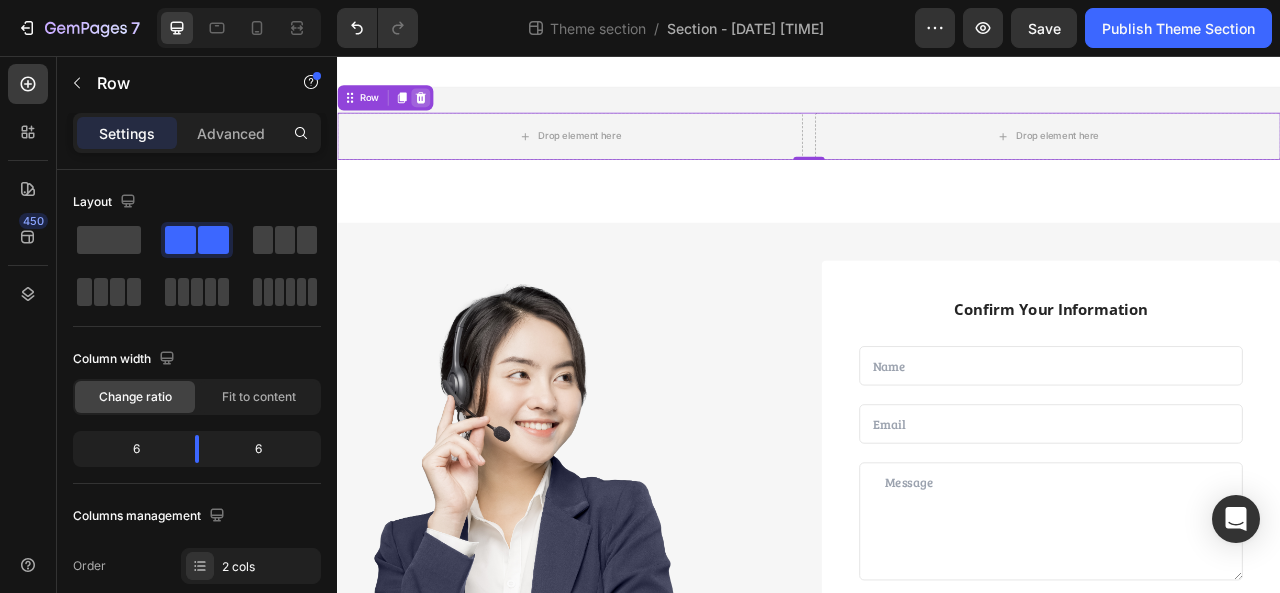 click 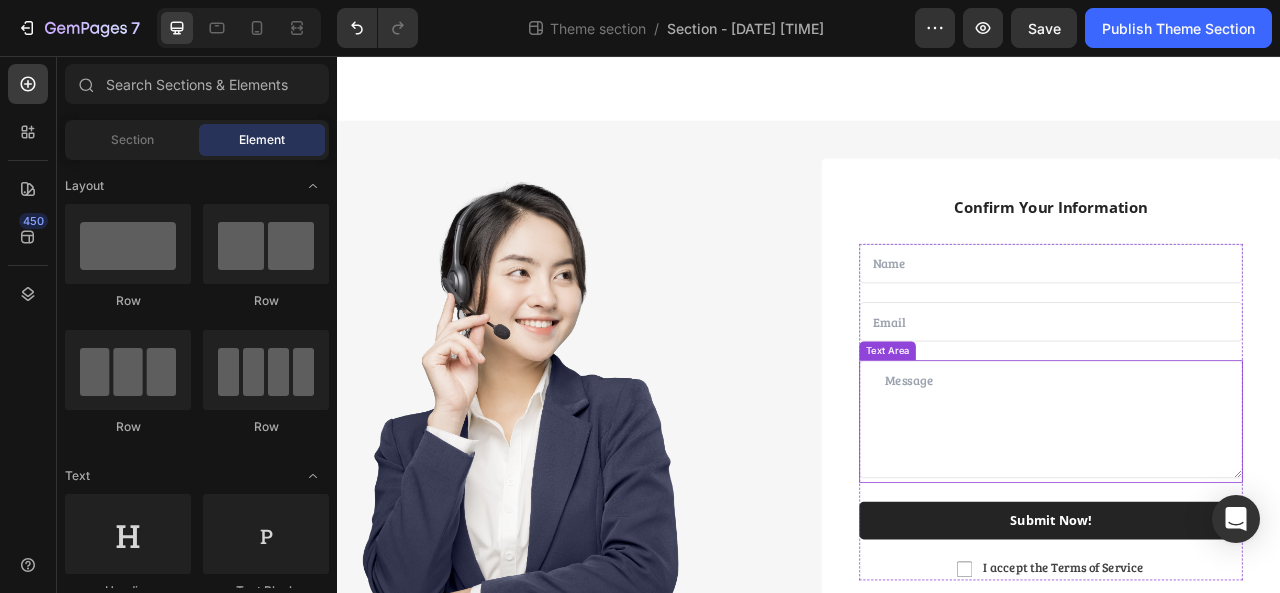 scroll, scrollTop: 62, scrollLeft: 0, axis: vertical 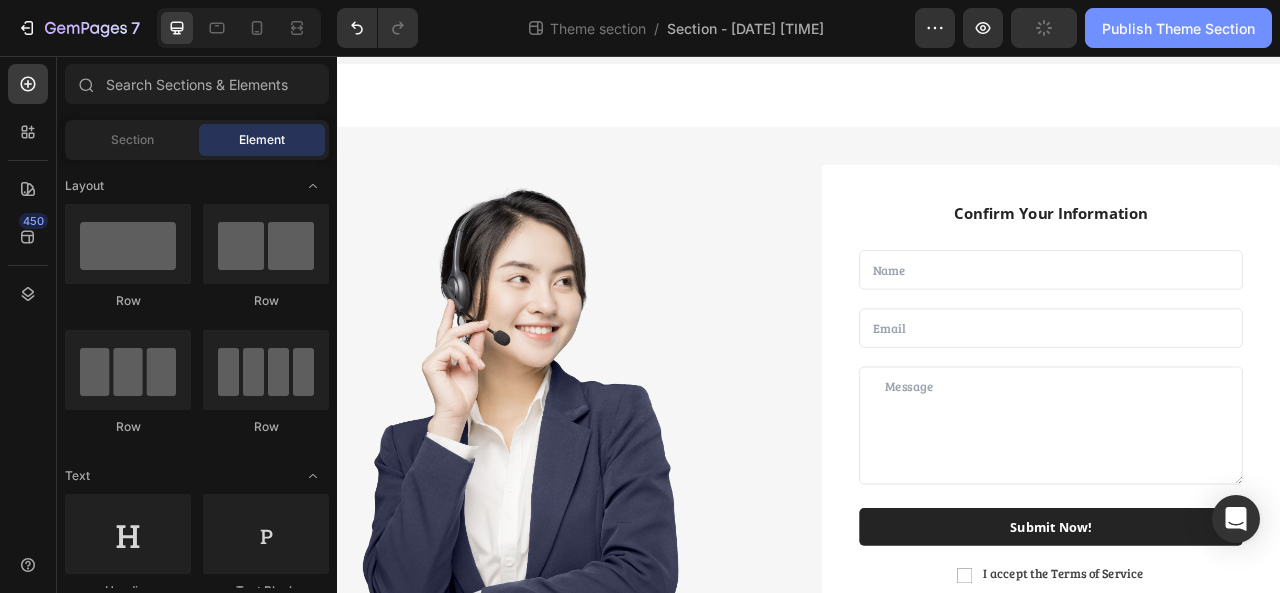 click on "Publish Theme Section" at bounding box center [1178, 28] 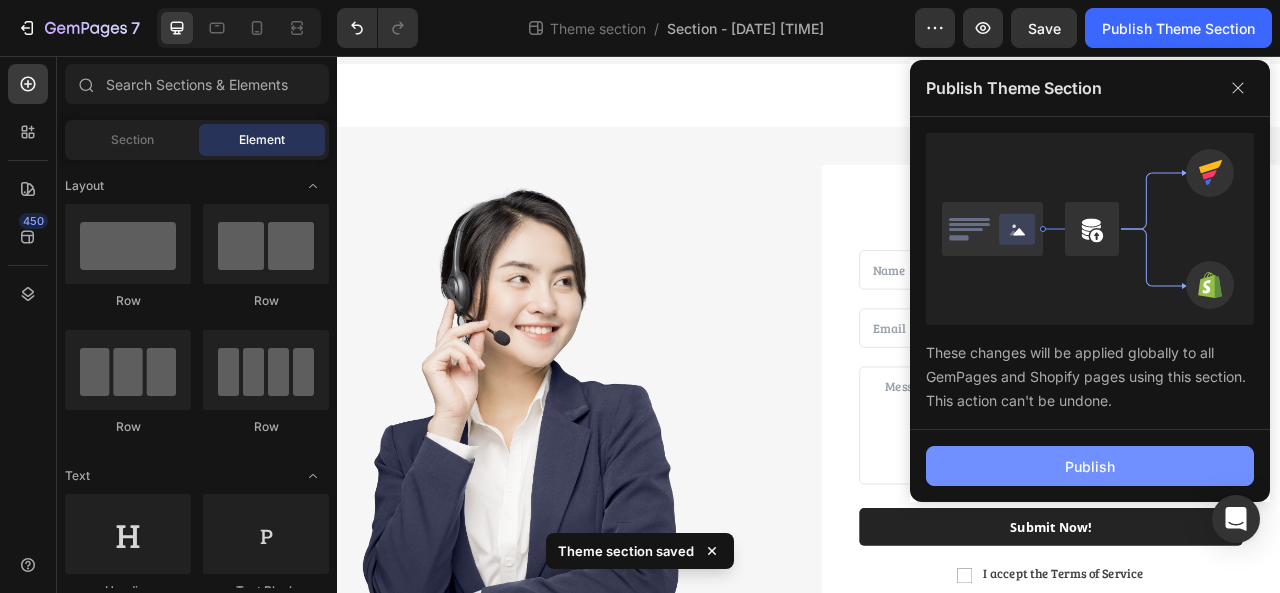 click on "Publish" at bounding box center [1090, 466] 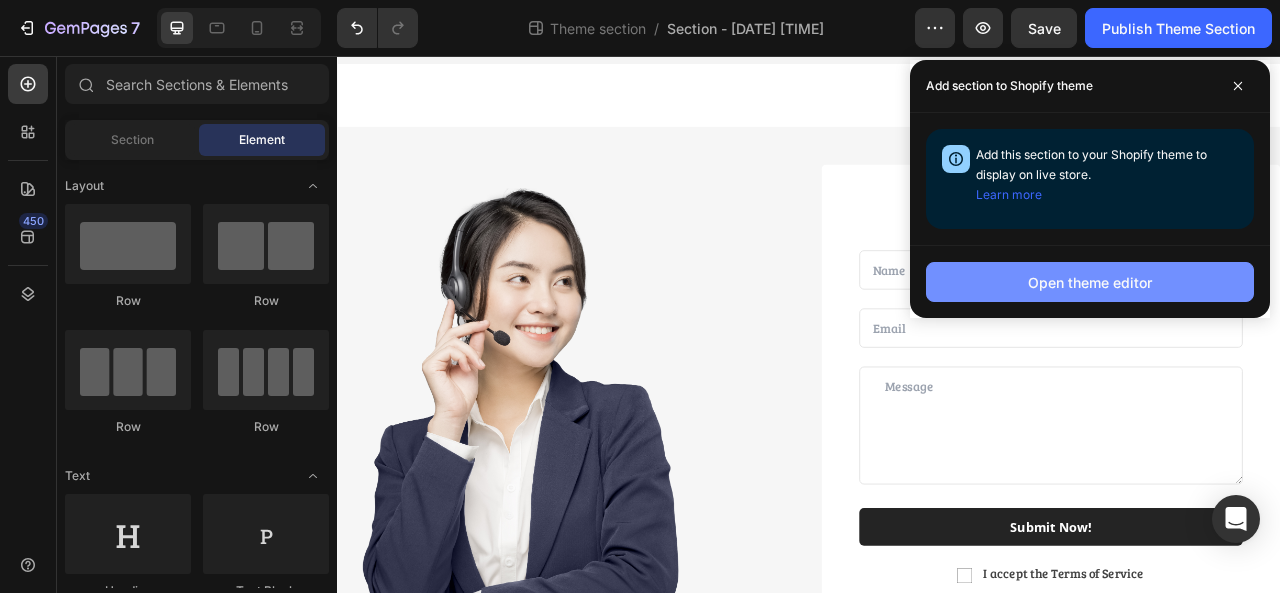 click on "Open theme editor" at bounding box center (1090, 282) 